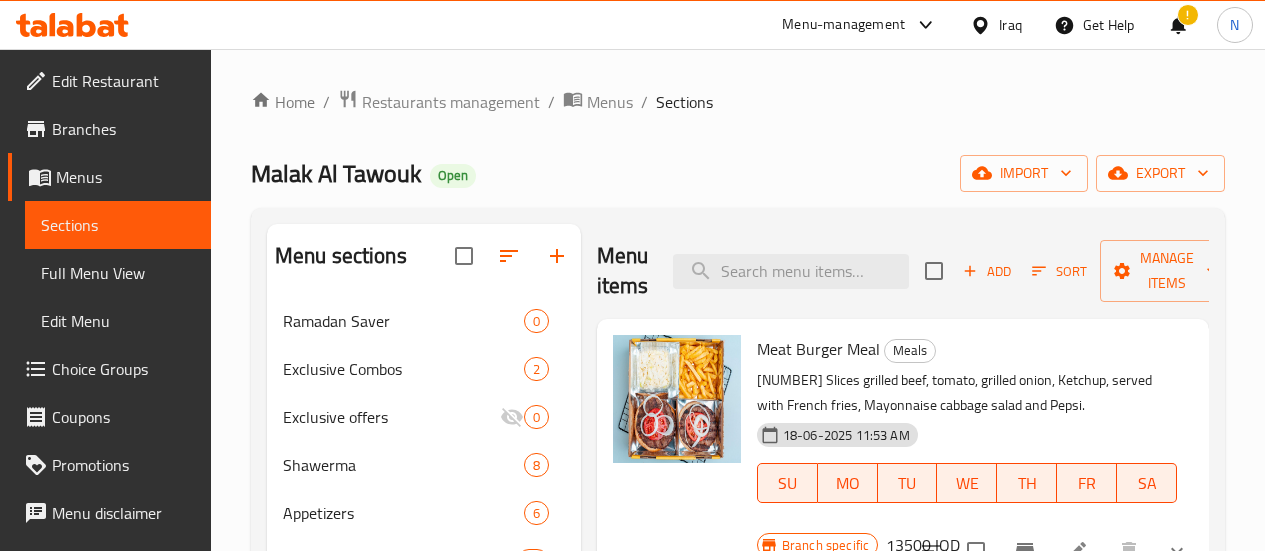 scroll, scrollTop: 0, scrollLeft: 0, axis: both 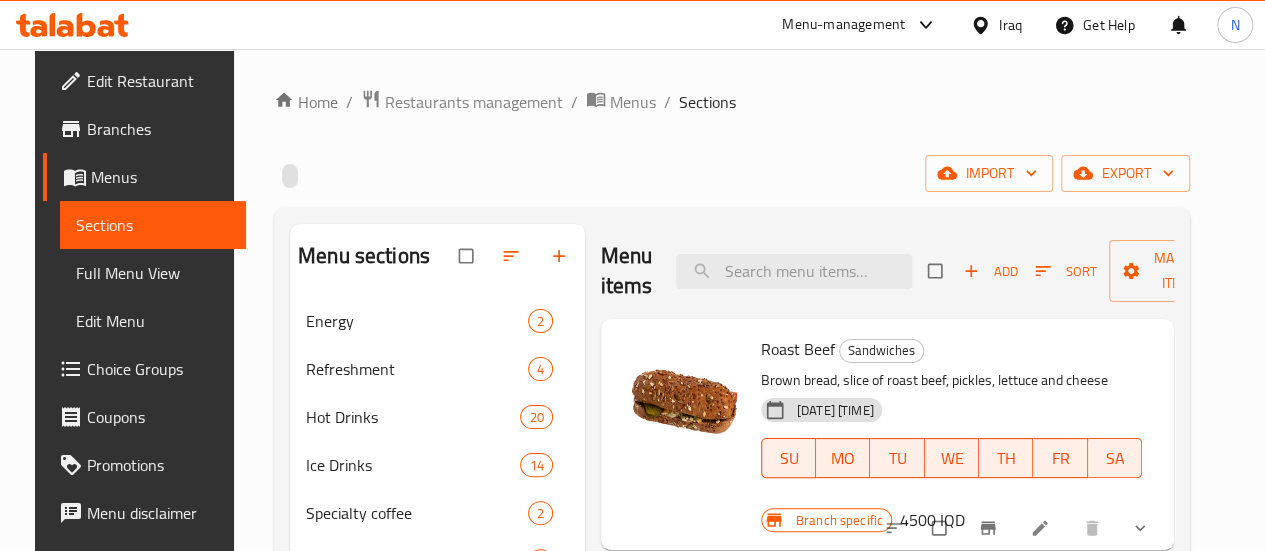 click on "Menu items Add Sort Manage items" at bounding box center (888, 271) 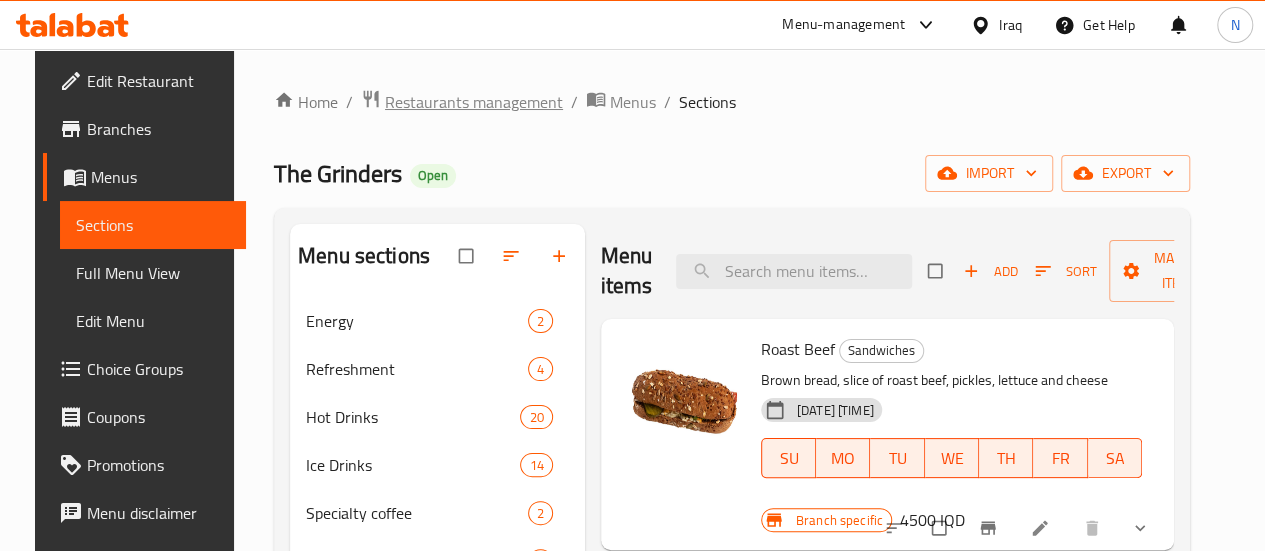 click on "Restaurants management" at bounding box center (474, 102) 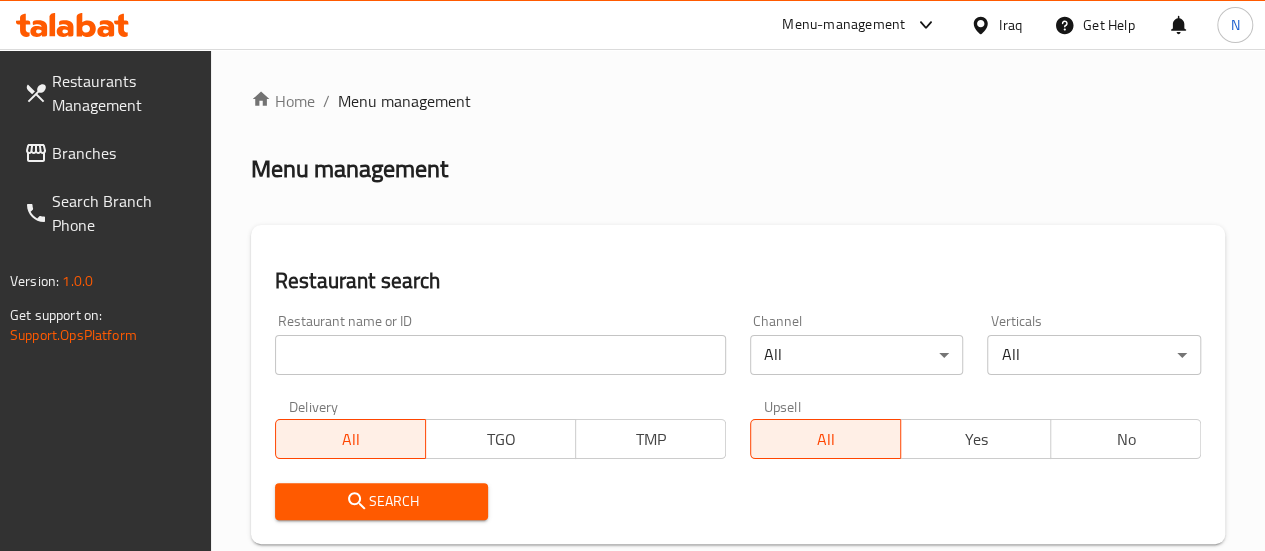 click at bounding box center (632, 275) 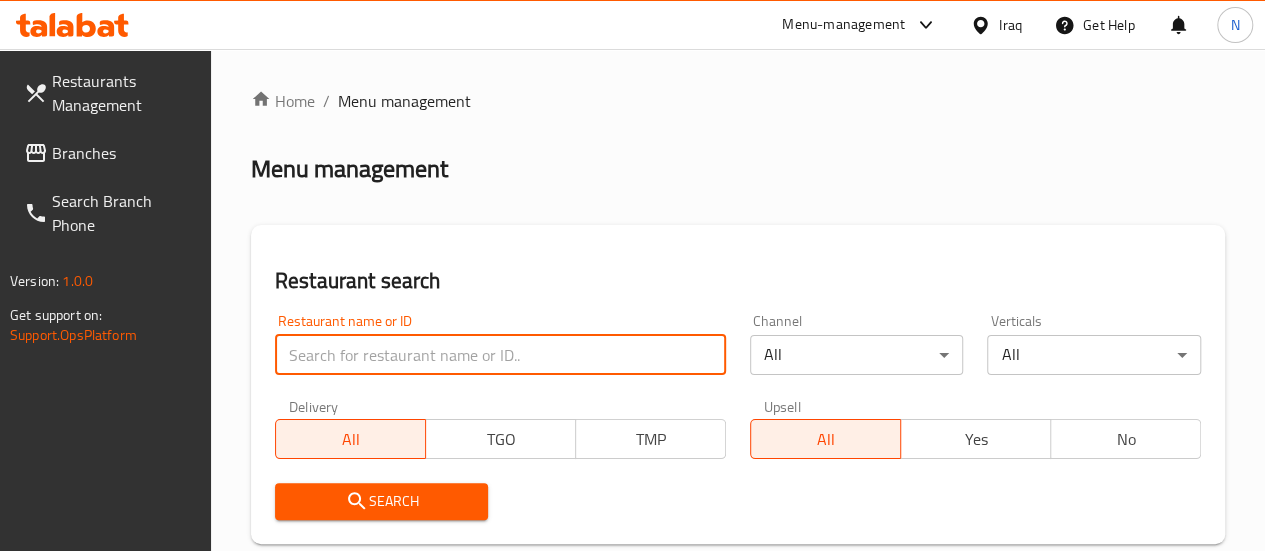 click at bounding box center (500, 355) 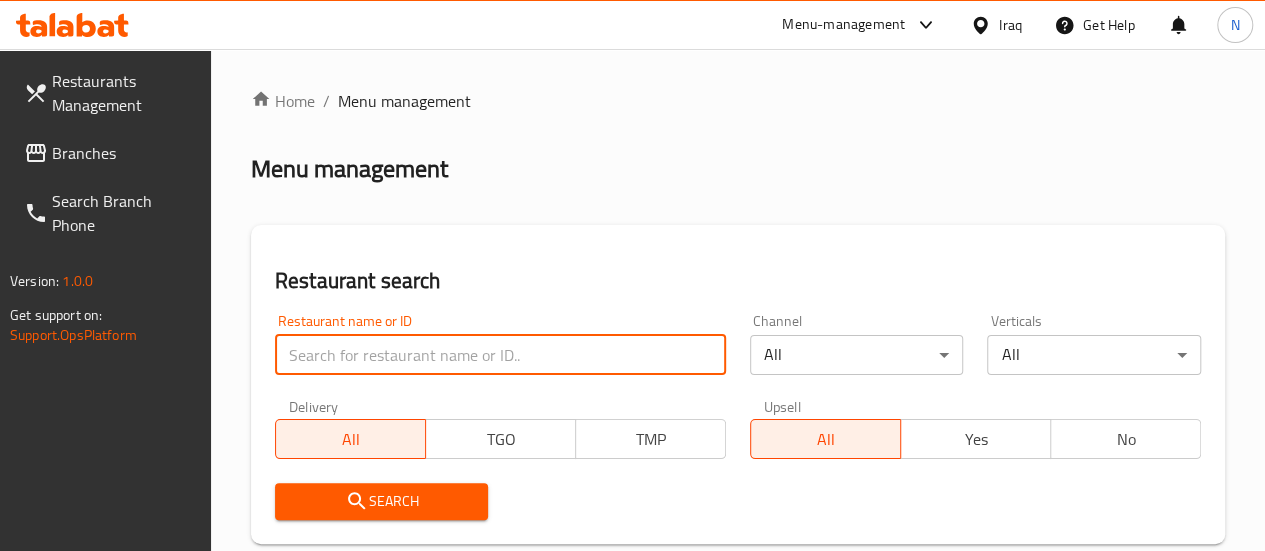 paste on "[NUMBER]" 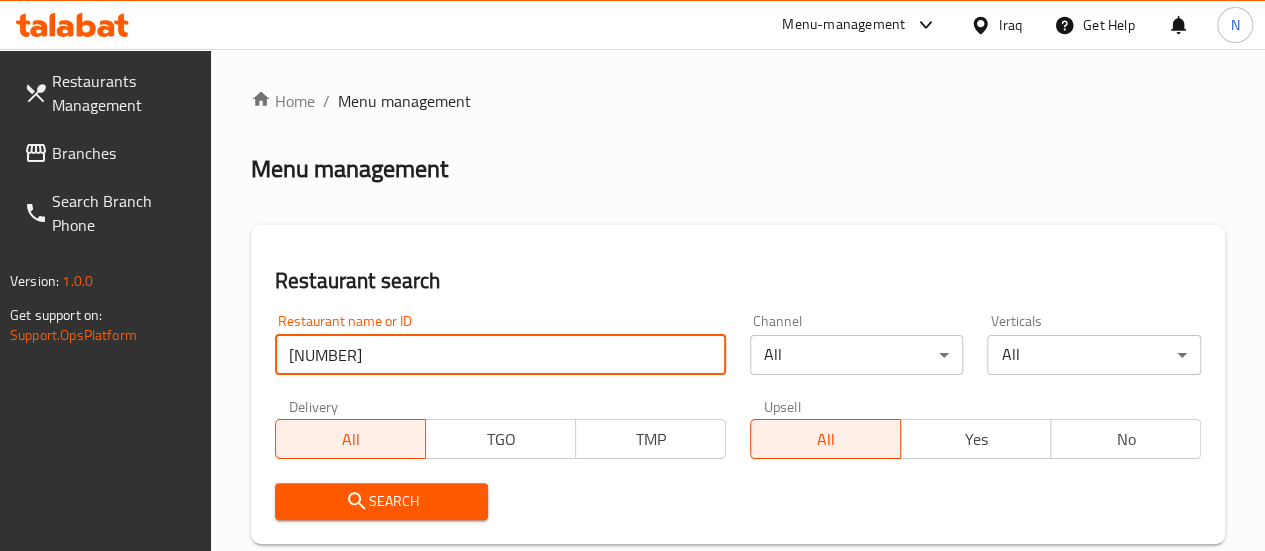 type on "[NUMBER]" 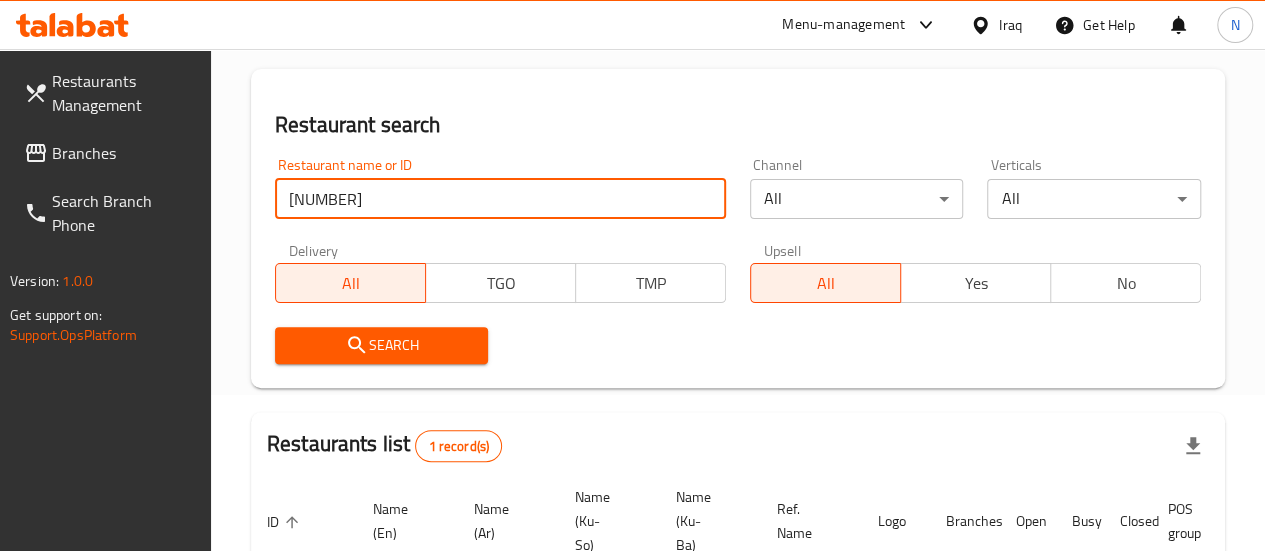 scroll, scrollTop: 355, scrollLeft: 0, axis: vertical 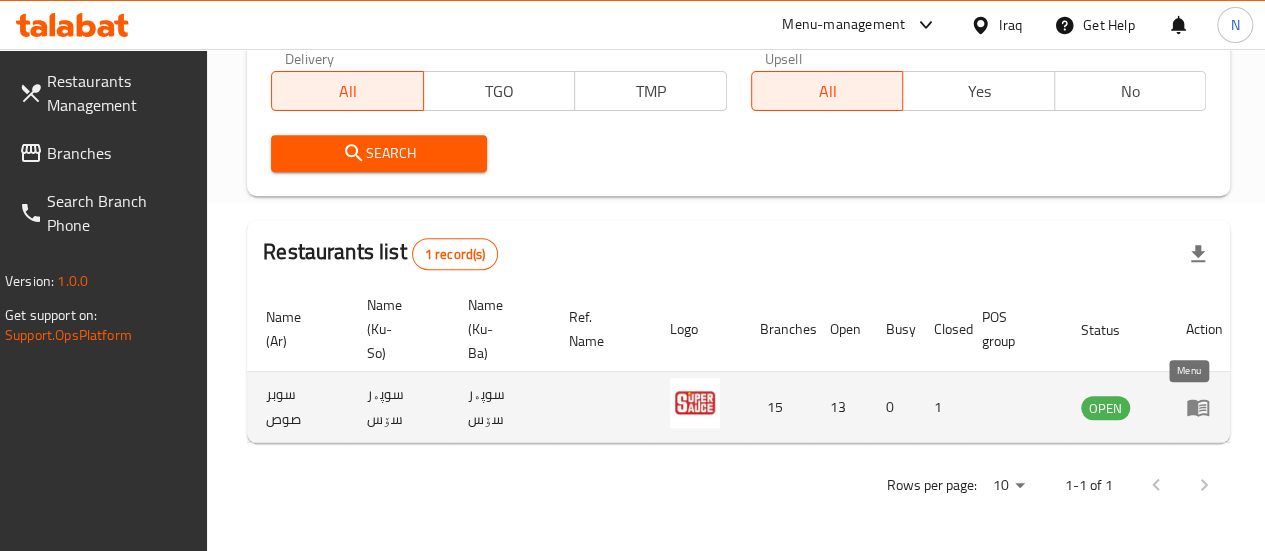 click at bounding box center (1204, 407) 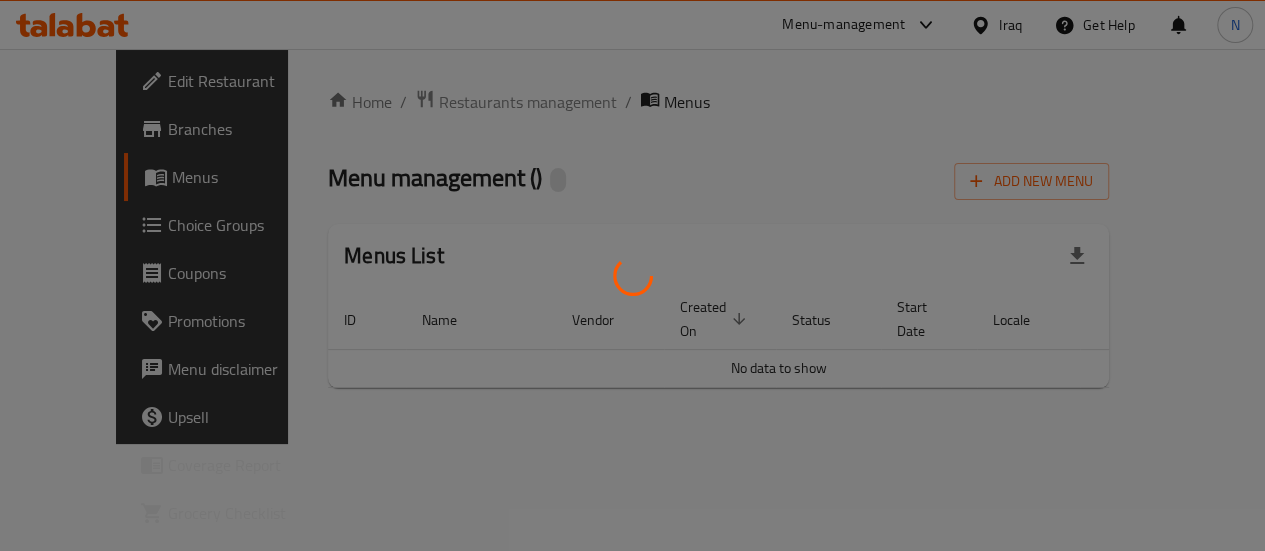 scroll, scrollTop: 0, scrollLeft: 0, axis: both 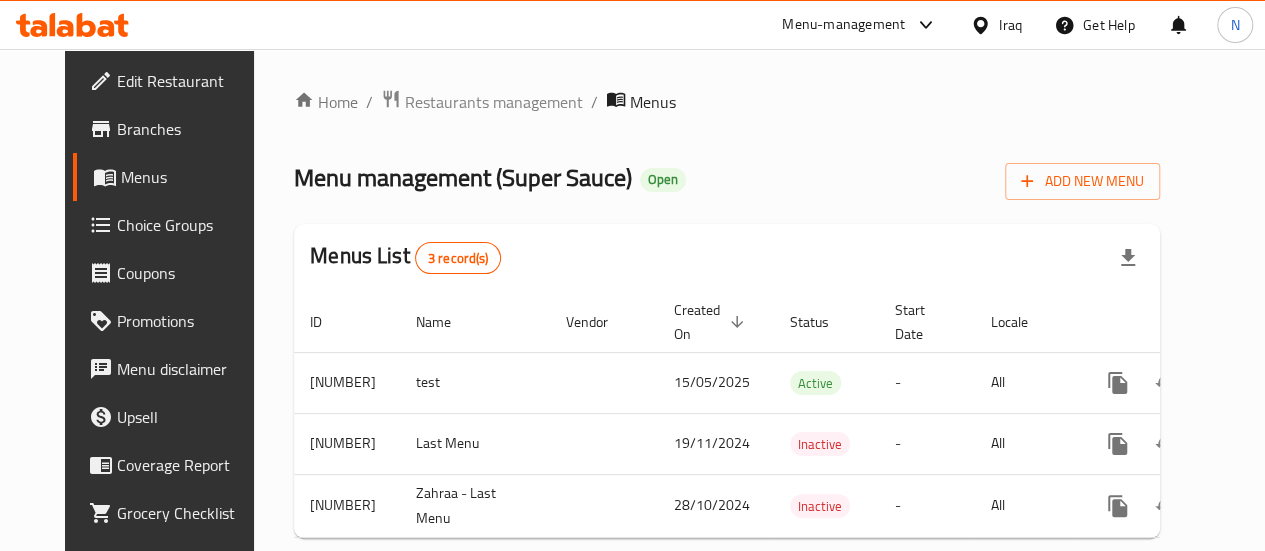 click on "Menus" at bounding box center (190, 177) 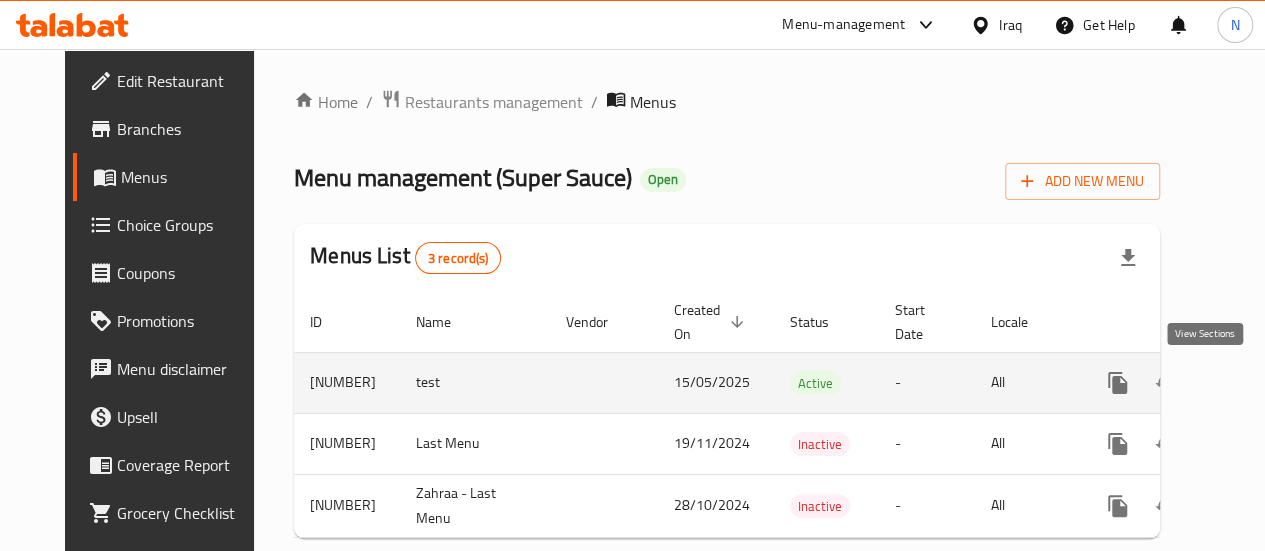 click 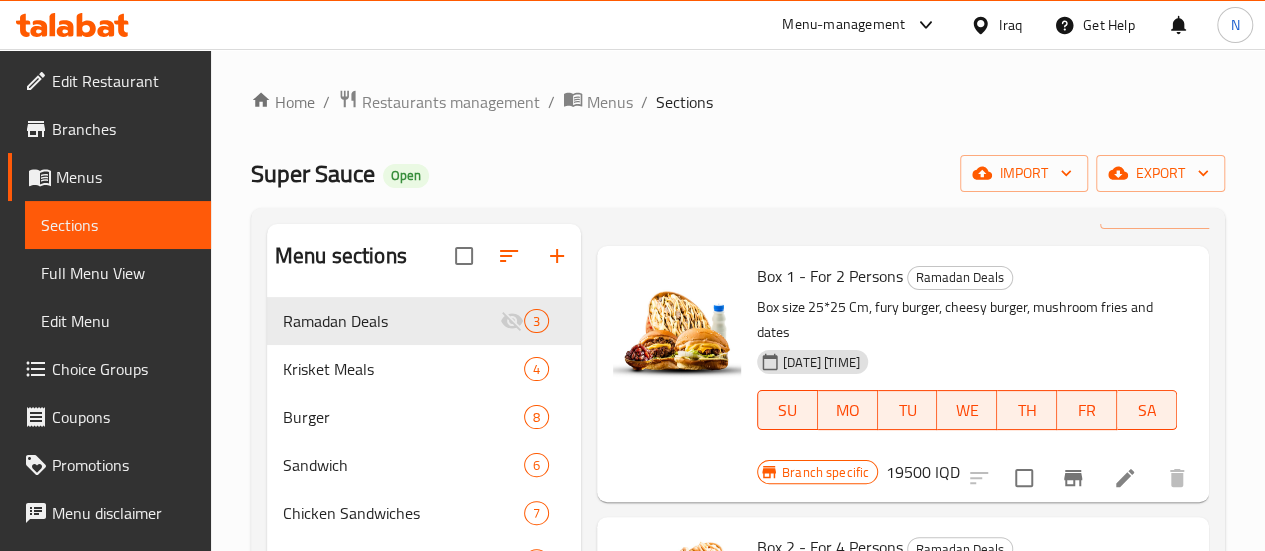 scroll, scrollTop: 74, scrollLeft: 0, axis: vertical 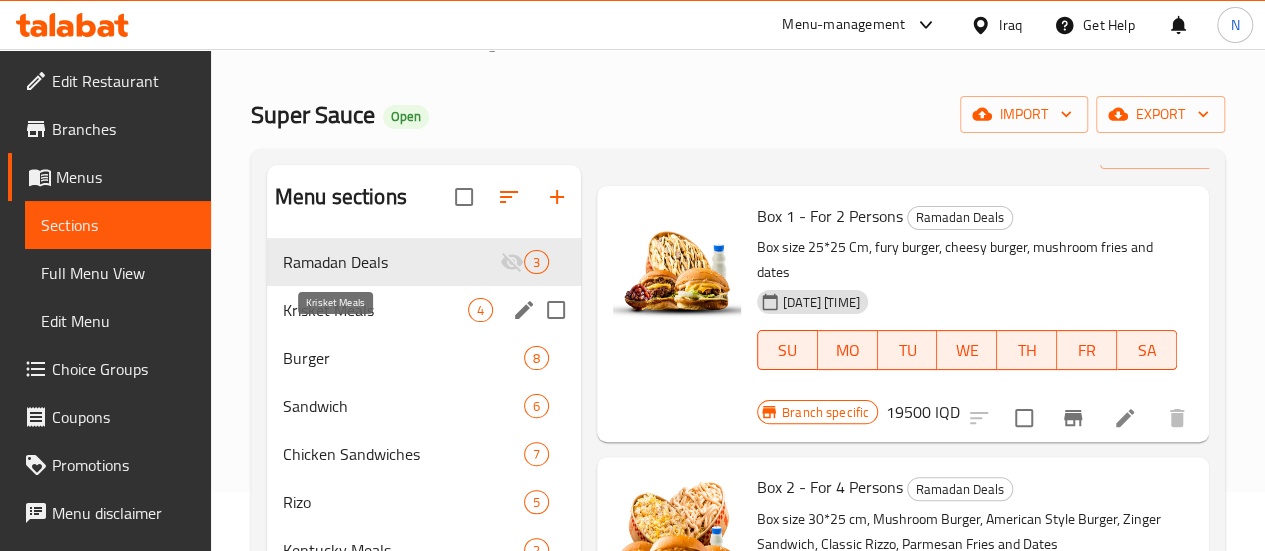 click on "Krisket Meals" at bounding box center (375, 310) 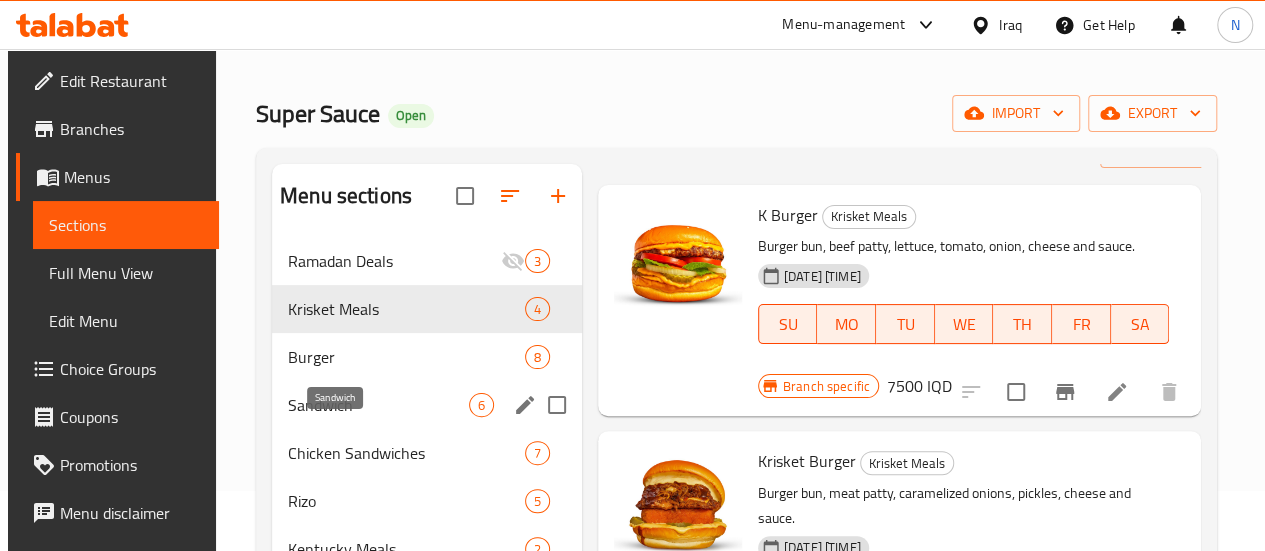 scroll, scrollTop: 0, scrollLeft: 0, axis: both 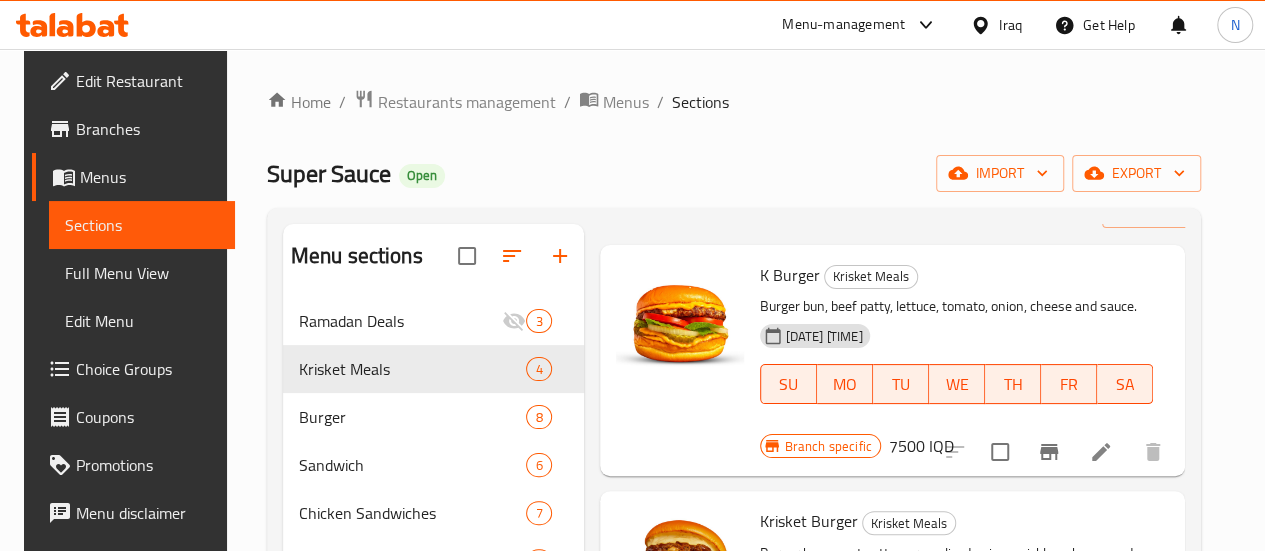 click on "Home / Restaurants management / Menus / Sections Super Sauce Open import export Menu sections Ramadan Deals 3 Krisket Meals 4 Burger 8 Sandwich 6 Chicken Sandwiches 7 Rizo 5 Kentucky Meals 2 Side Dishes 5 Fries 7 Extras 4 Beverages 1 Menu items Add Sort Manage items K Burger Krisket Meals Burger bun, beef patty, lettuce, tomato, onion, cheese and sauce. [DATE] [TIME] SU MO TU WE TH FR SA Branch specific [PRICE] Krisket Burger Krisket Meals Burger bun, meat patty, caramelized onions, pickles, cheese and sauce. [DATE] [TIME] SU MO TU WE TH FR SA Branch specific [PRICE] Krisket Sandwich Krisket Meals Burger bun, brisket slices, caramelized onions, cheese and sauce. [DATE] [TIME] SU MO TU WE TH FR SA Branch specific [PRICE] Krisket Fries Krisket Meals [DATE] [TIME] SU MO TU WE TH FR SA Branch specific [PRICE]" at bounding box center (734, 469) 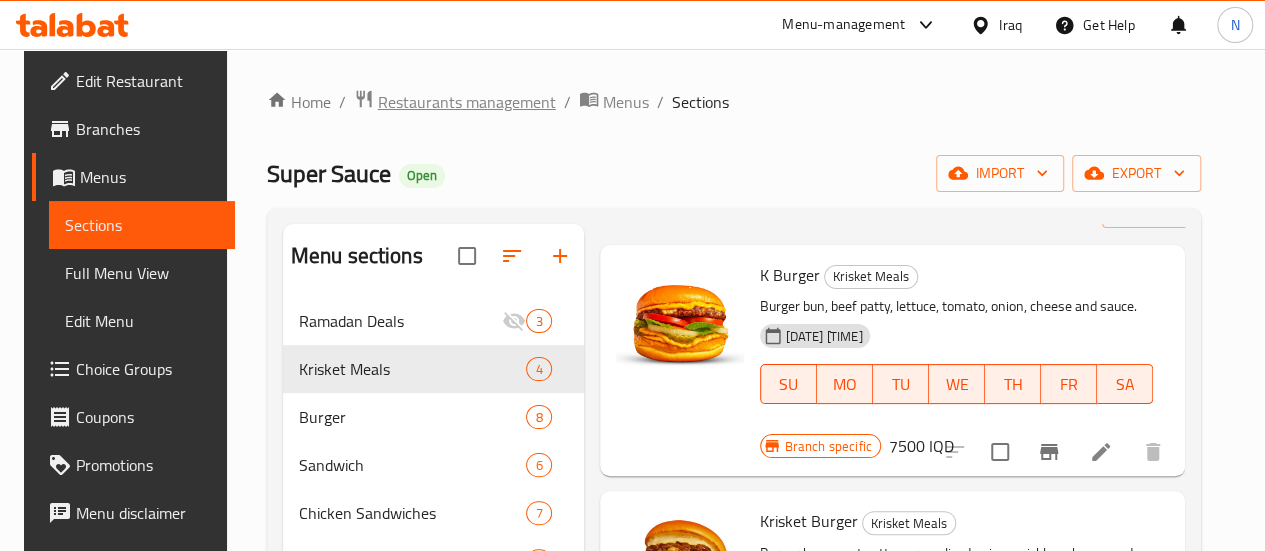 click on "Restaurants management" at bounding box center (467, 102) 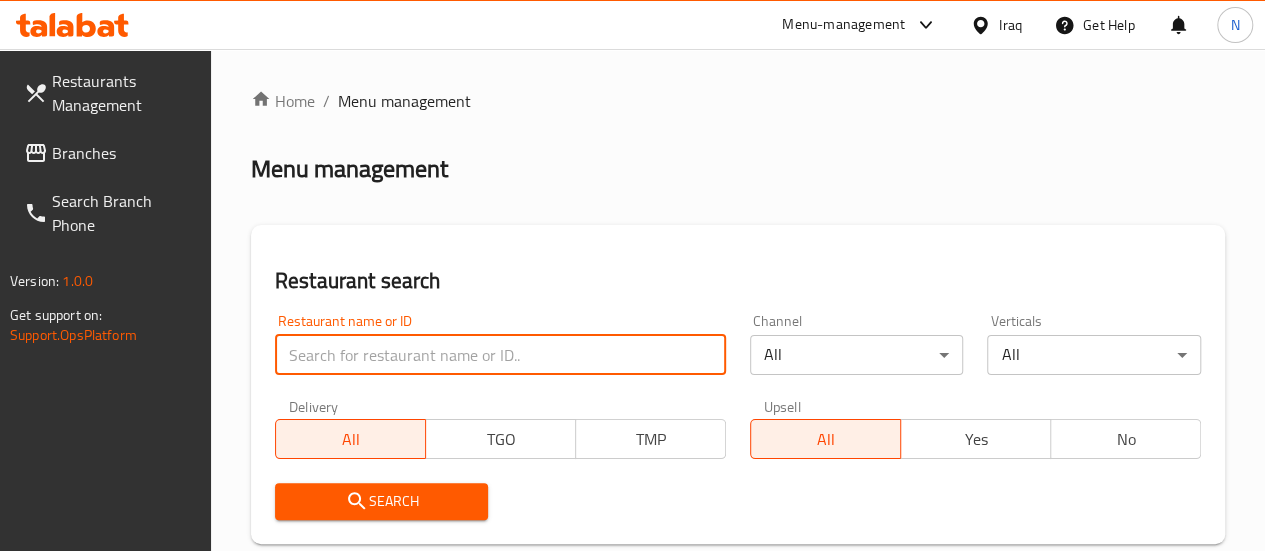 click at bounding box center [500, 355] 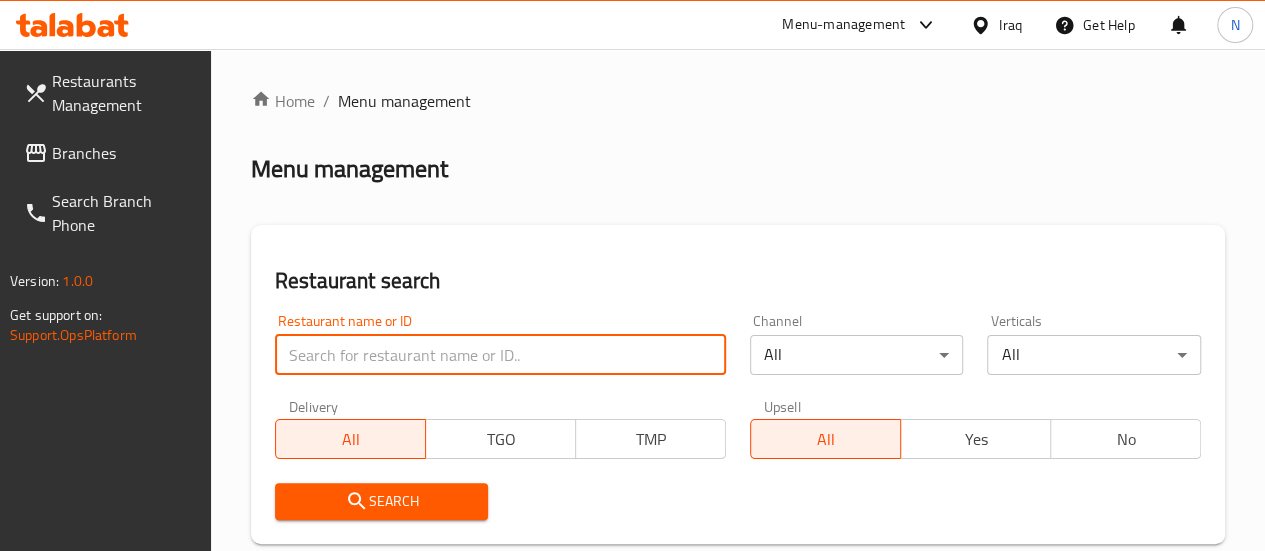 paste on "[NUMBER]" 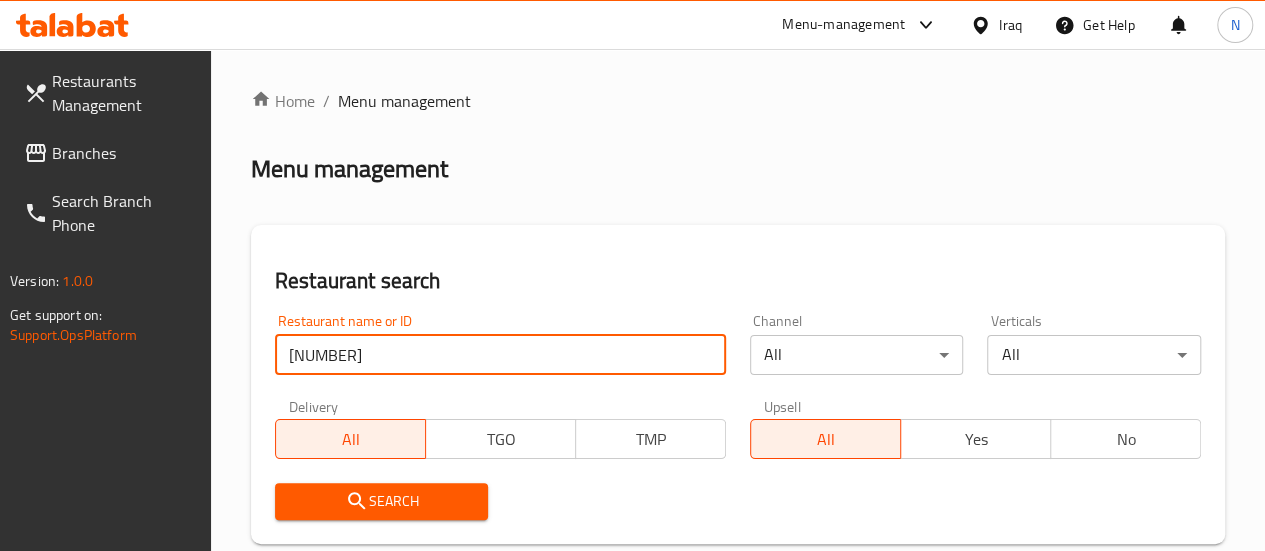 type on "[NUMBER]" 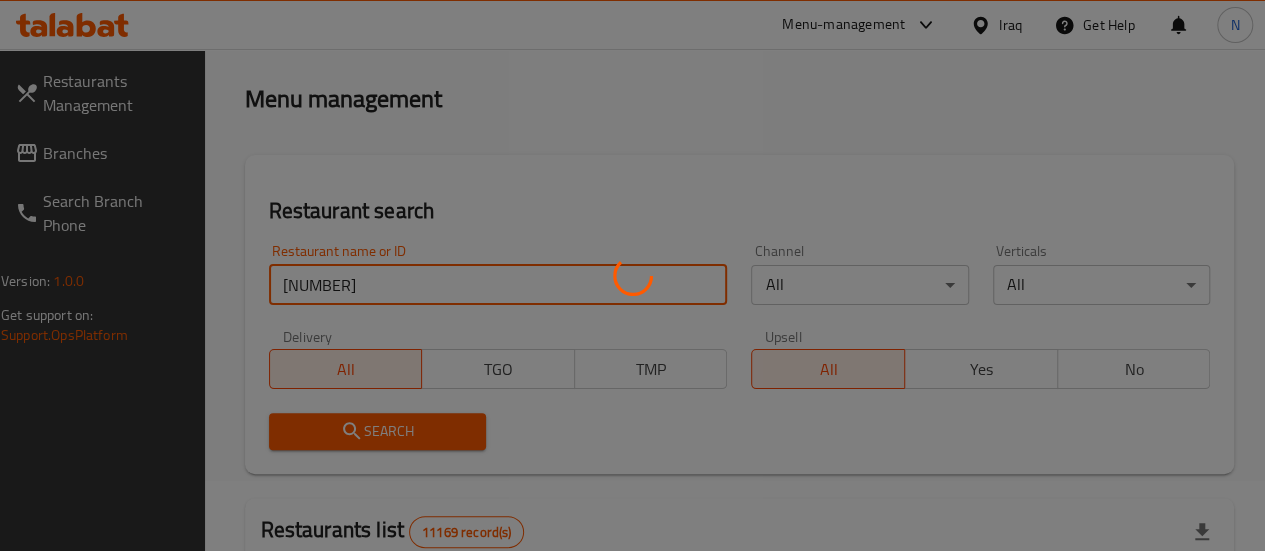 scroll, scrollTop: 363, scrollLeft: 0, axis: vertical 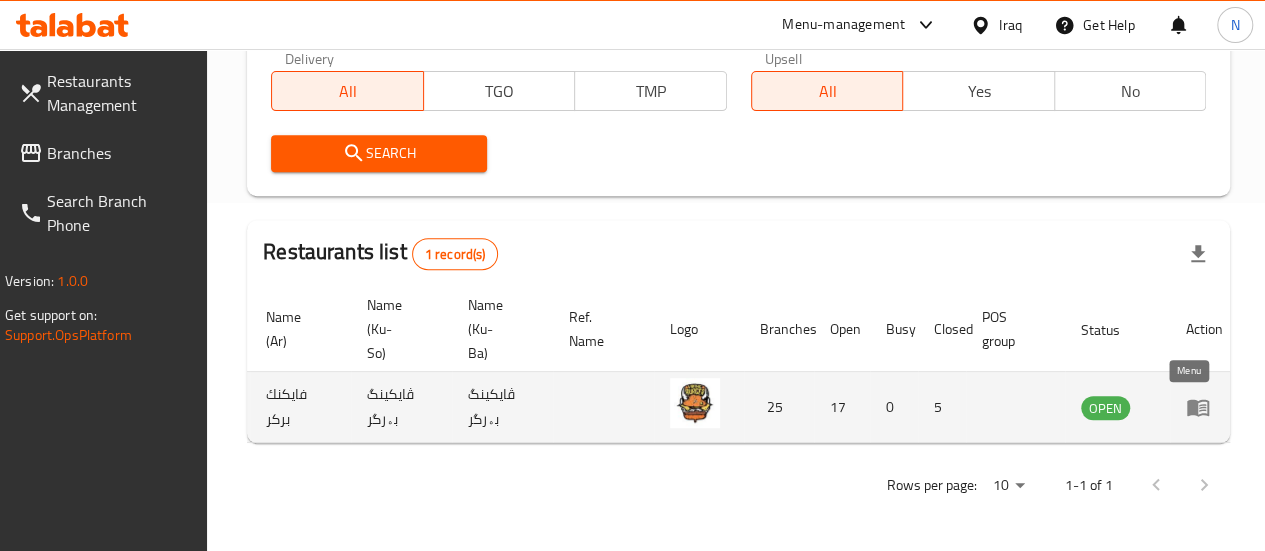 click 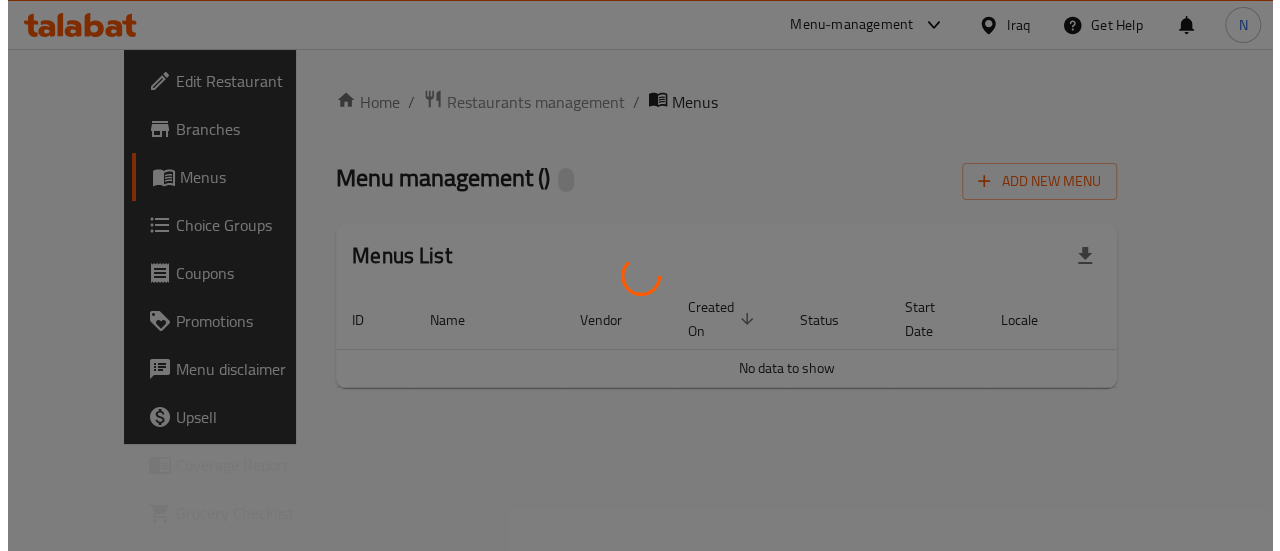scroll, scrollTop: 0, scrollLeft: 0, axis: both 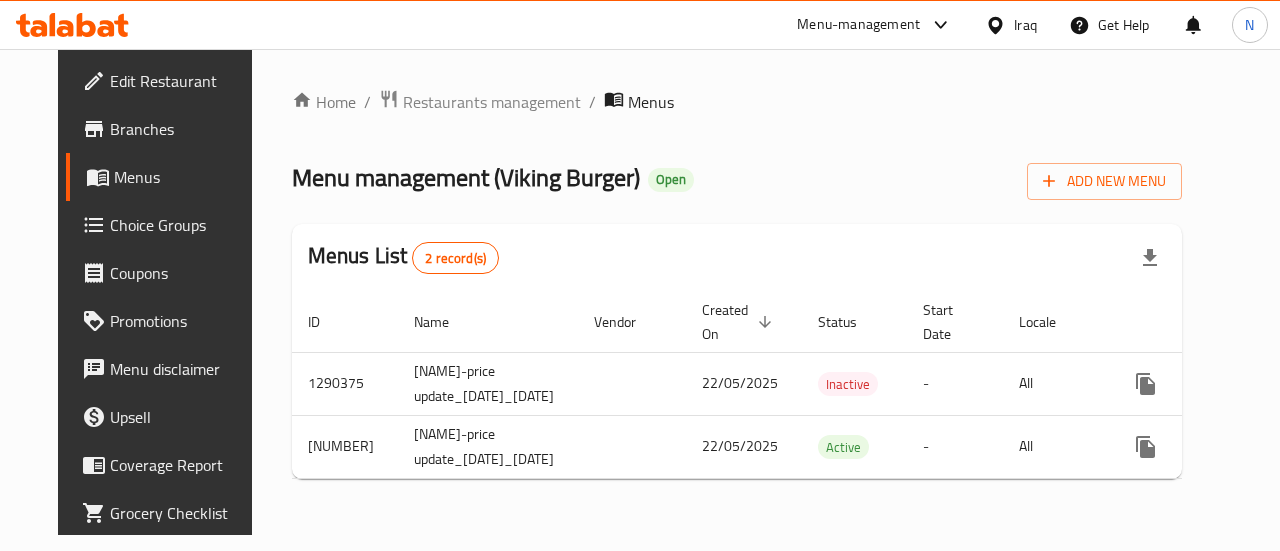 click on "Menus" at bounding box center (169, 177) 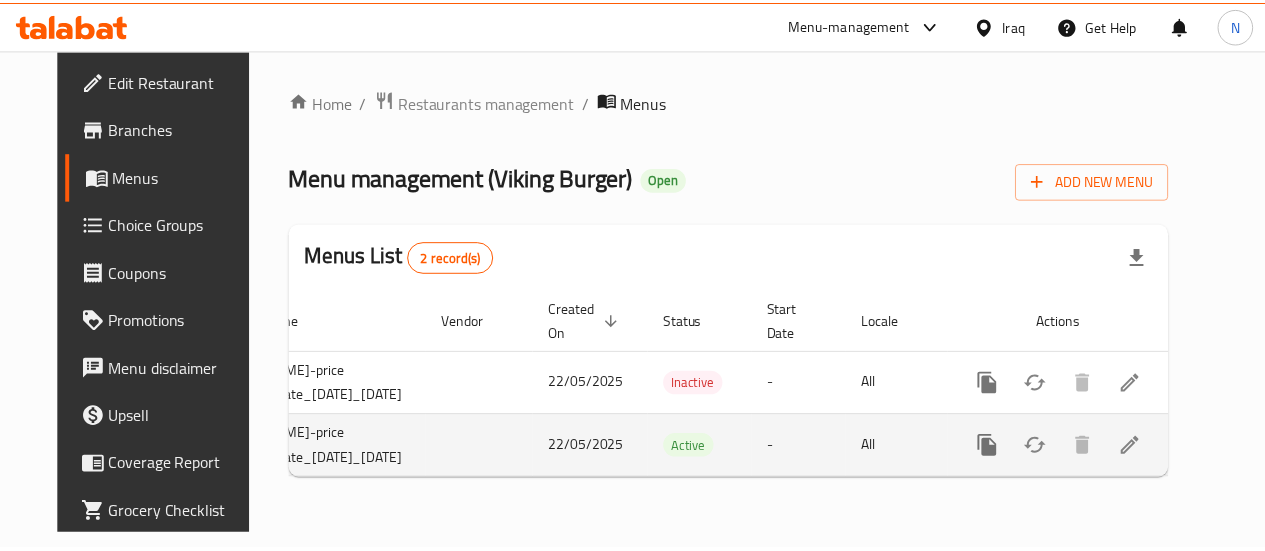 scroll, scrollTop: 0, scrollLeft: 176, axis: horizontal 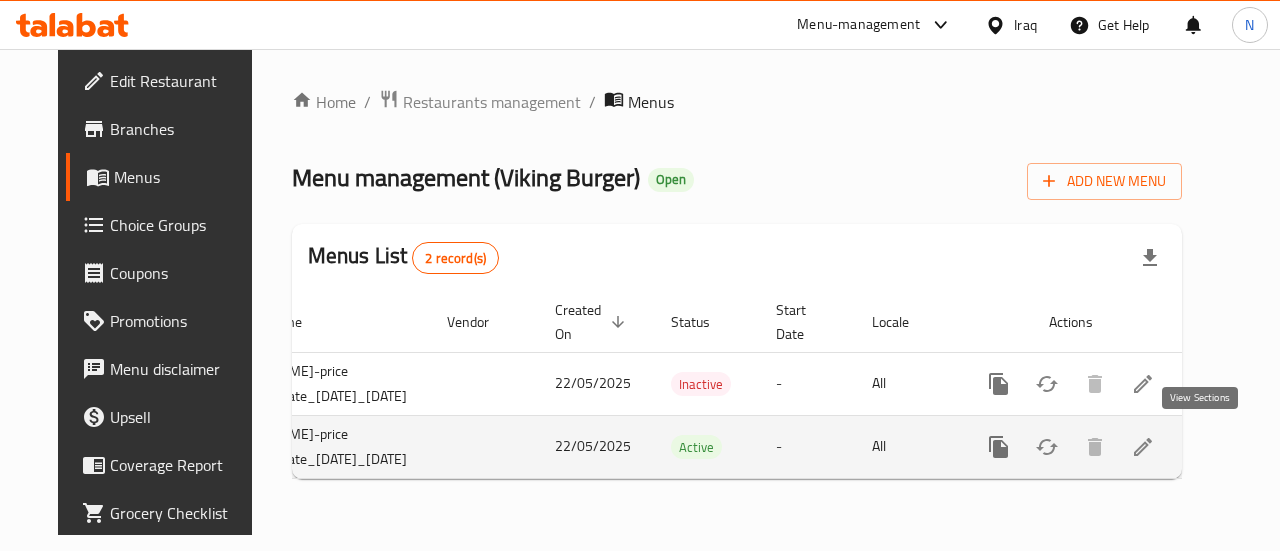 click at bounding box center (1143, 447) 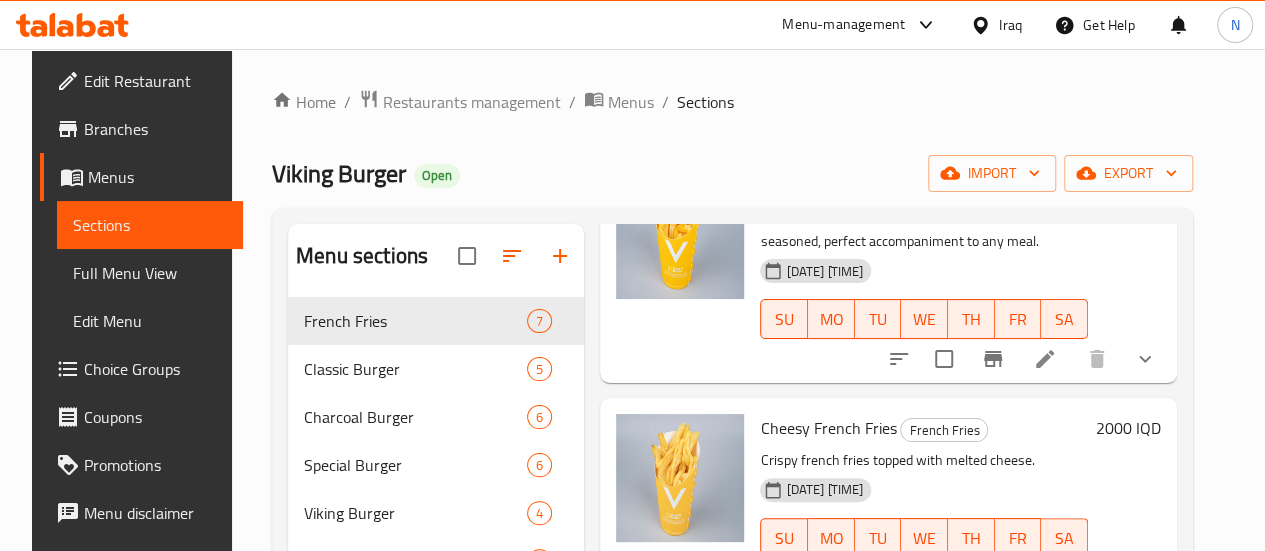 scroll, scrollTop: 165, scrollLeft: 0, axis: vertical 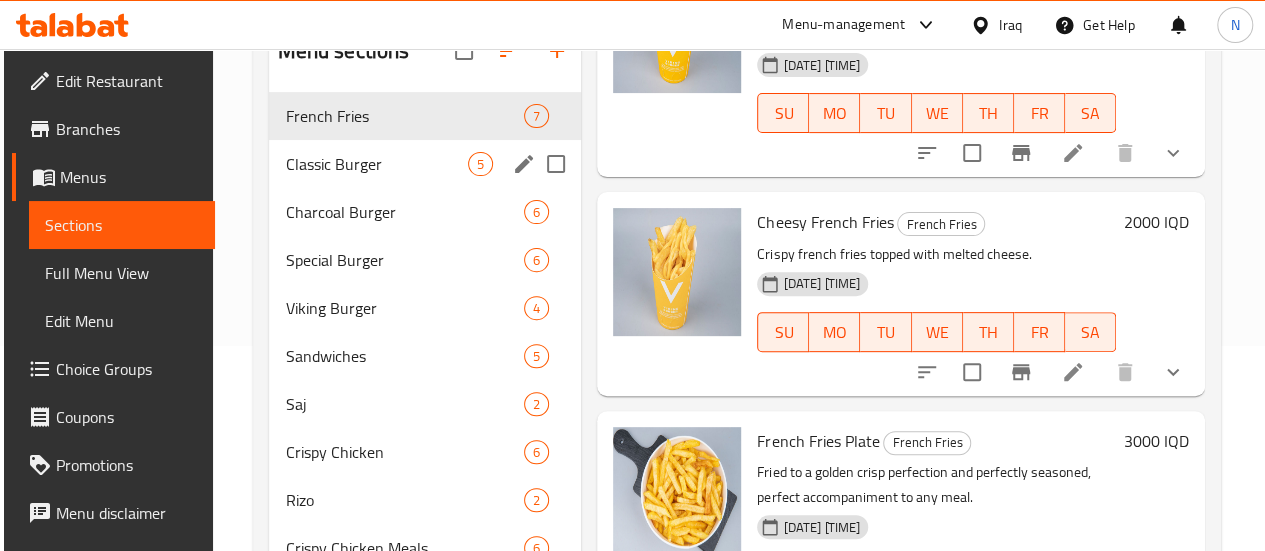 click on "Classic Burger" at bounding box center [376, 164] 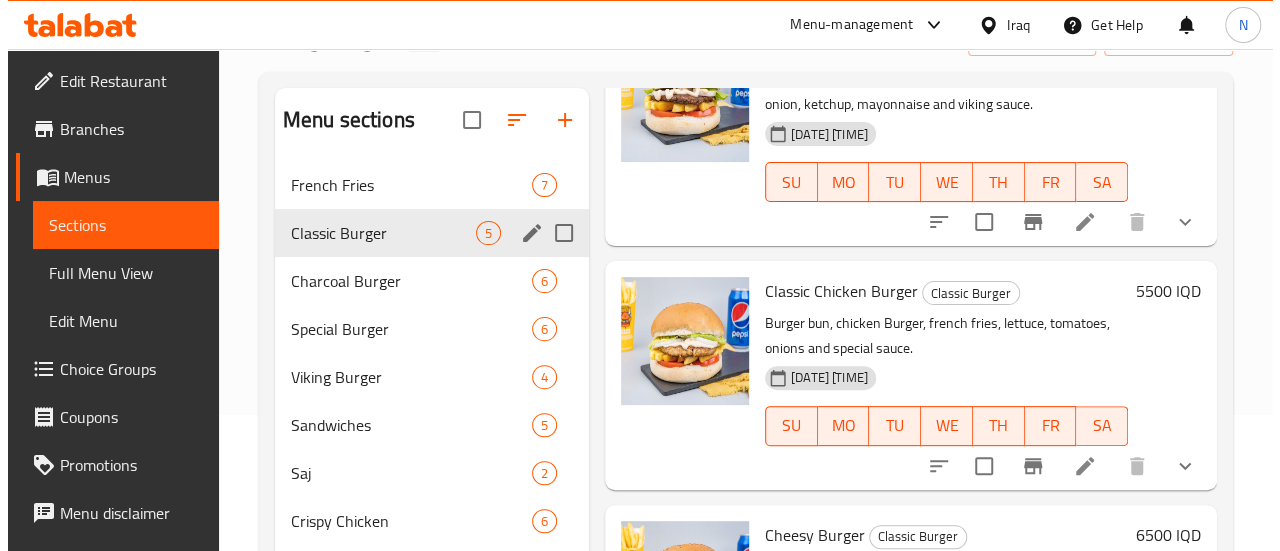 scroll, scrollTop: 105, scrollLeft: 0, axis: vertical 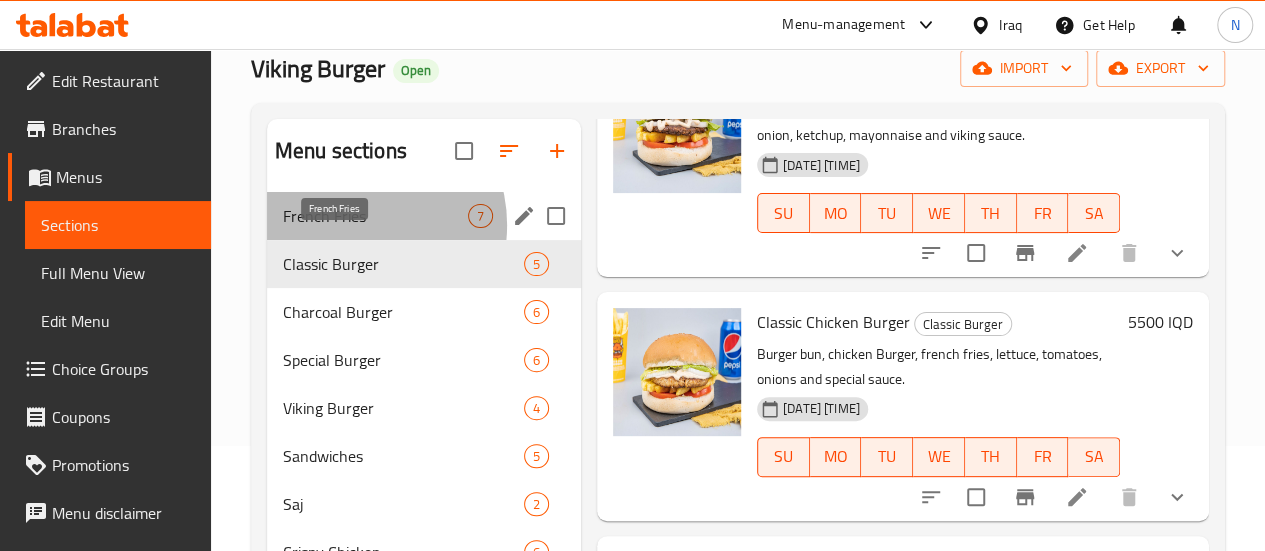 click on "French Fries" at bounding box center [375, 216] 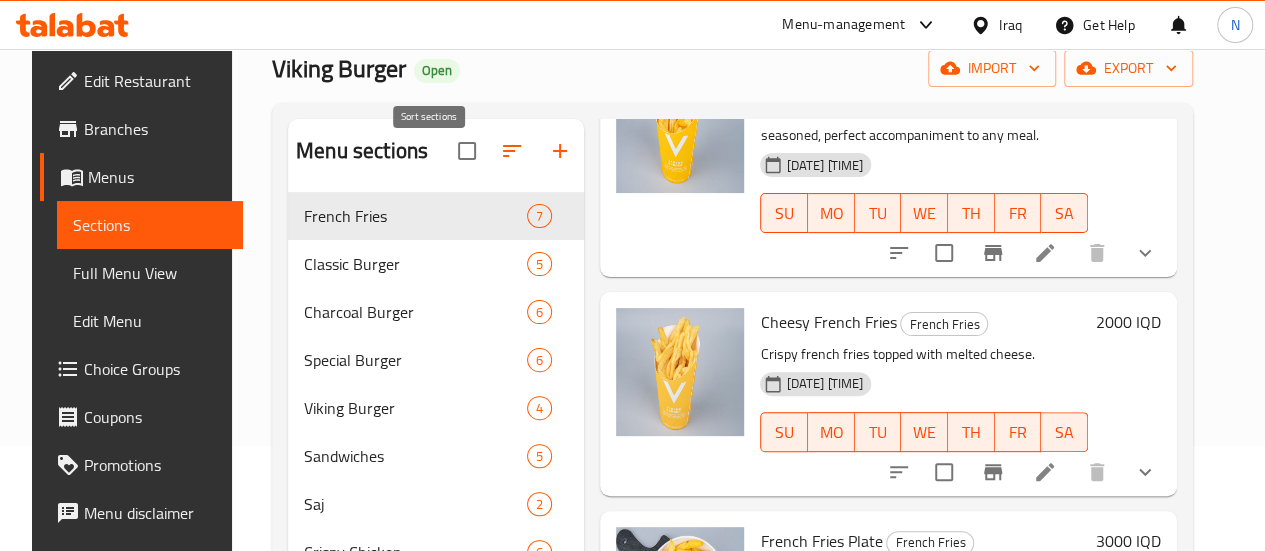 click at bounding box center [512, 151] 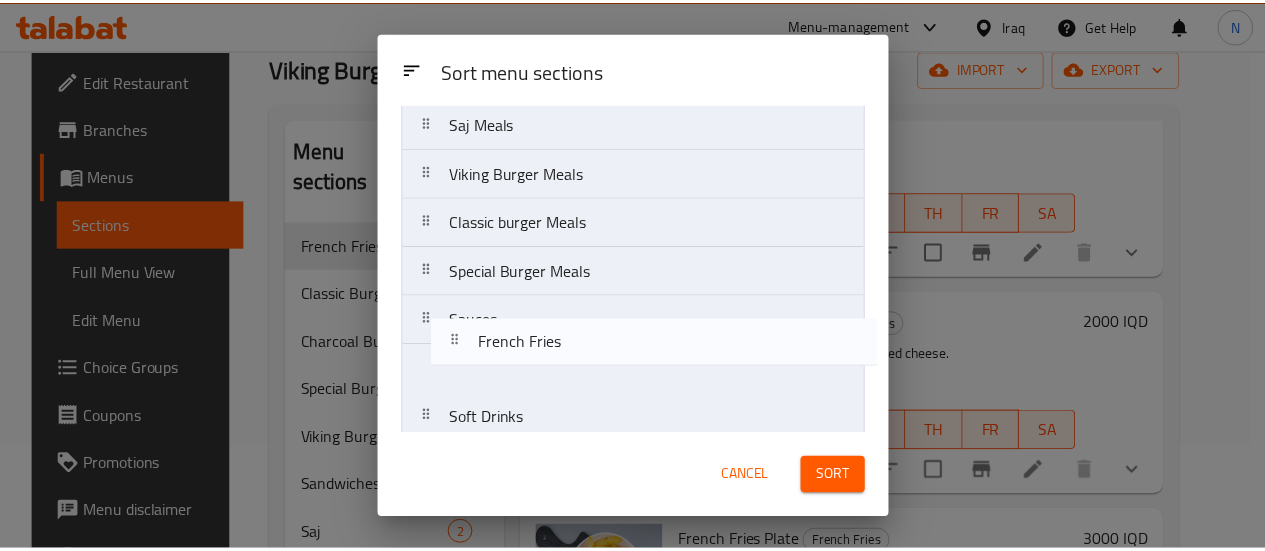 scroll, scrollTop: 650, scrollLeft: 0, axis: vertical 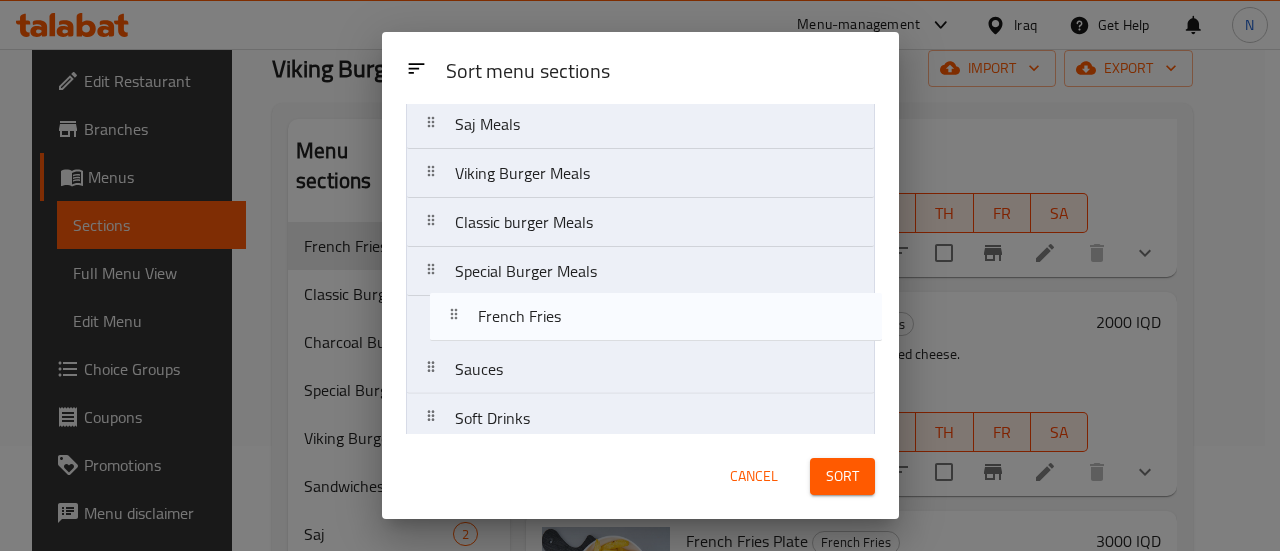 drag, startPoint x: 537, startPoint y: 198, endPoint x: 570, endPoint y: 354, distance: 159.4522 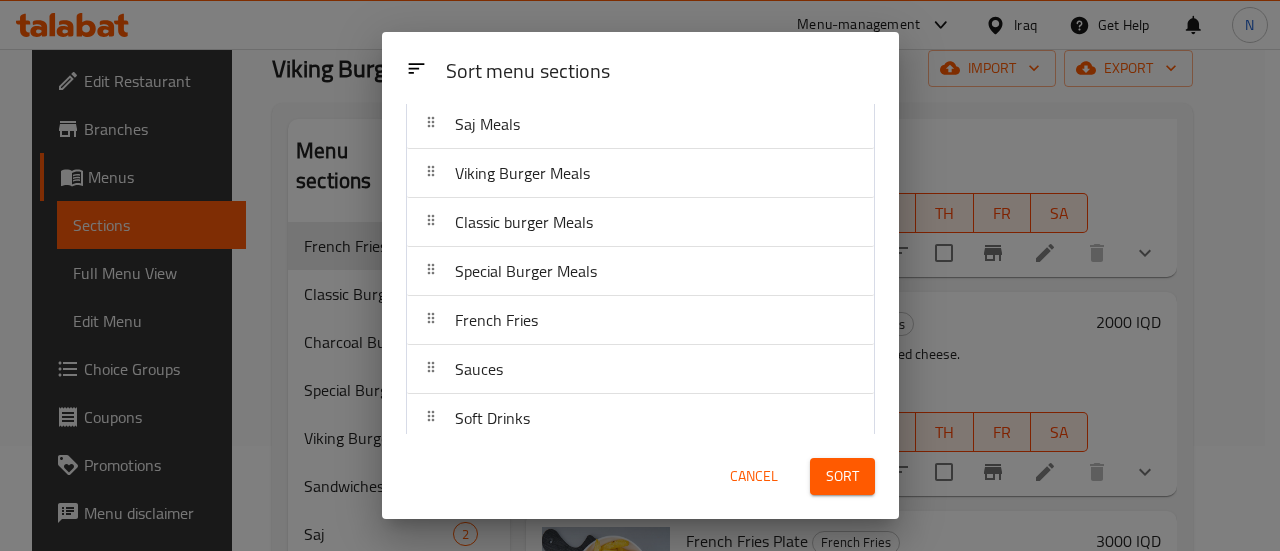 click on "Sort" at bounding box center [842, 476] 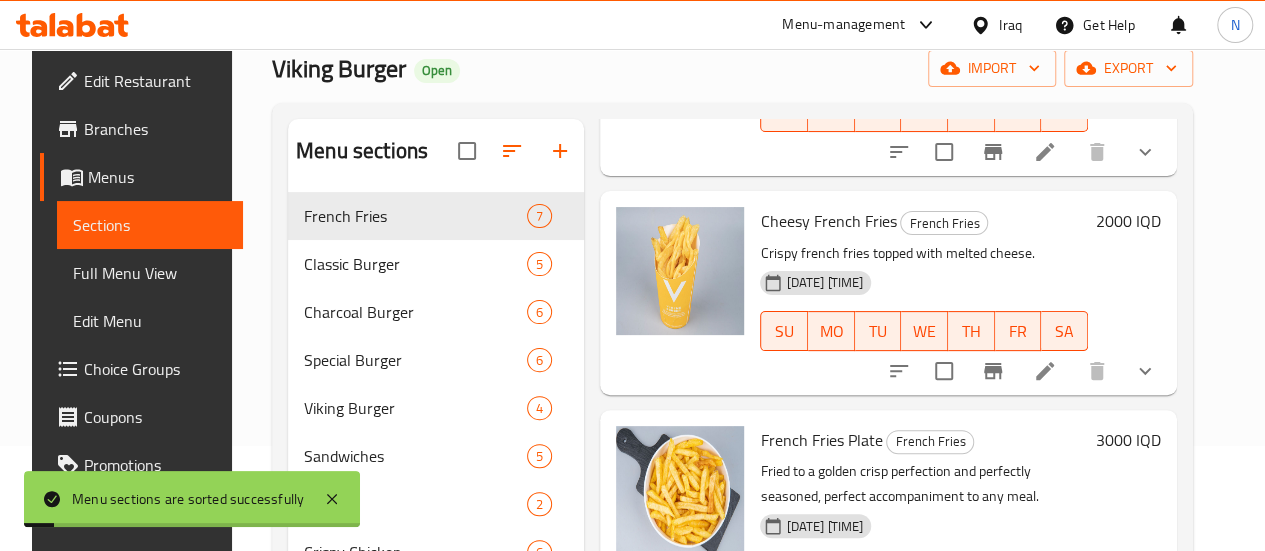 scroll, scrollTop: 365, scrollLeft: 0, axis: vertical 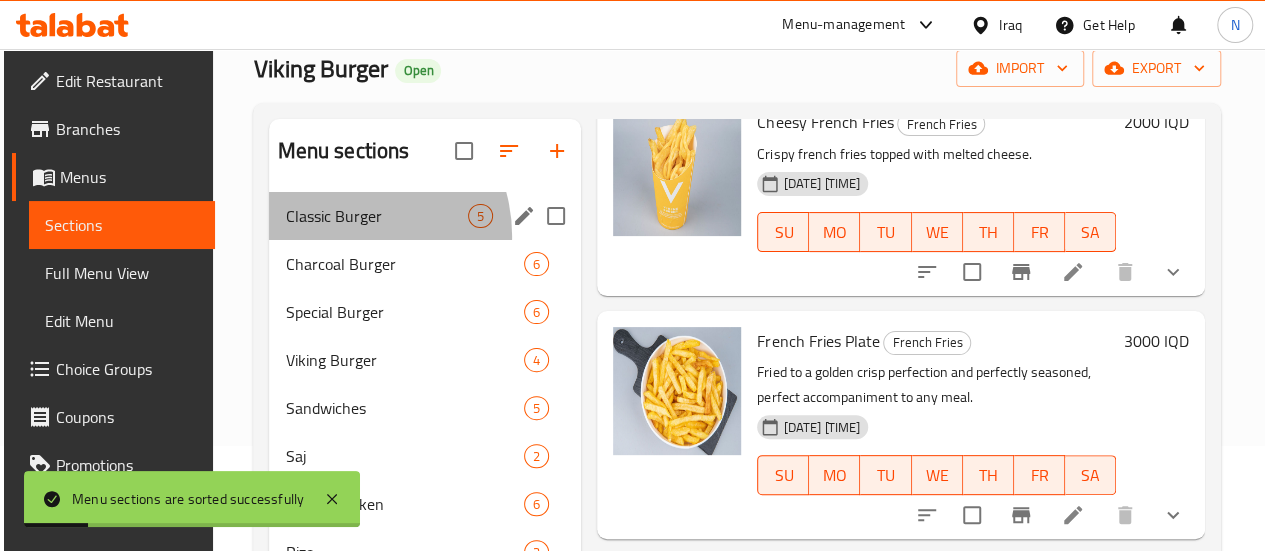 click on "Classic Burger [NUMBER]" at bounding box center [425, 216] 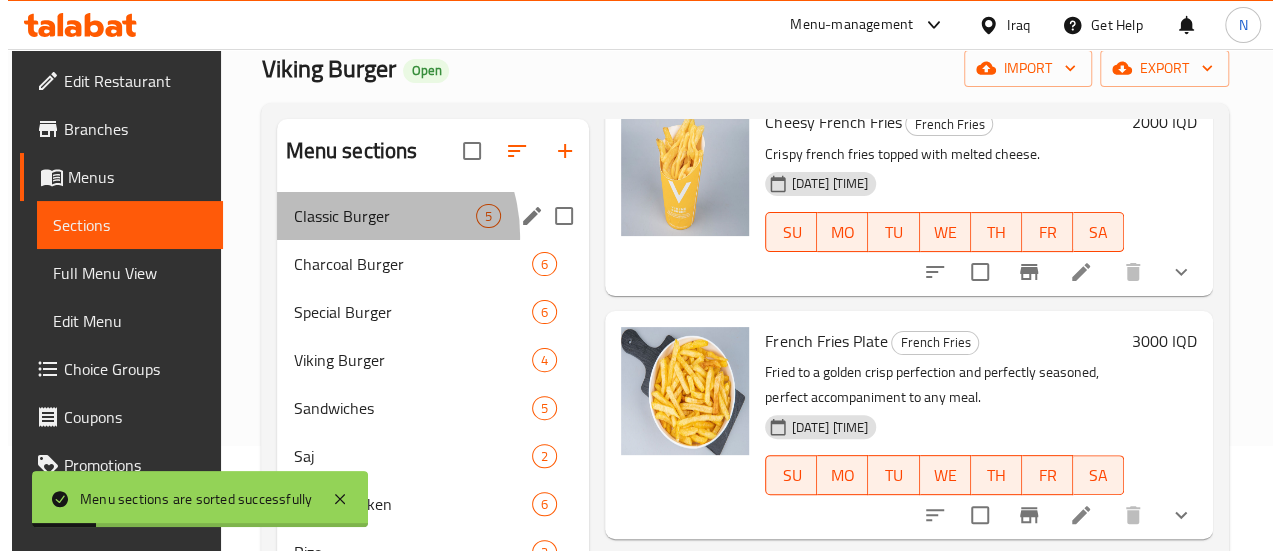 scroll, scrollTop: 274, scrollLeft: 0, axis: vertical 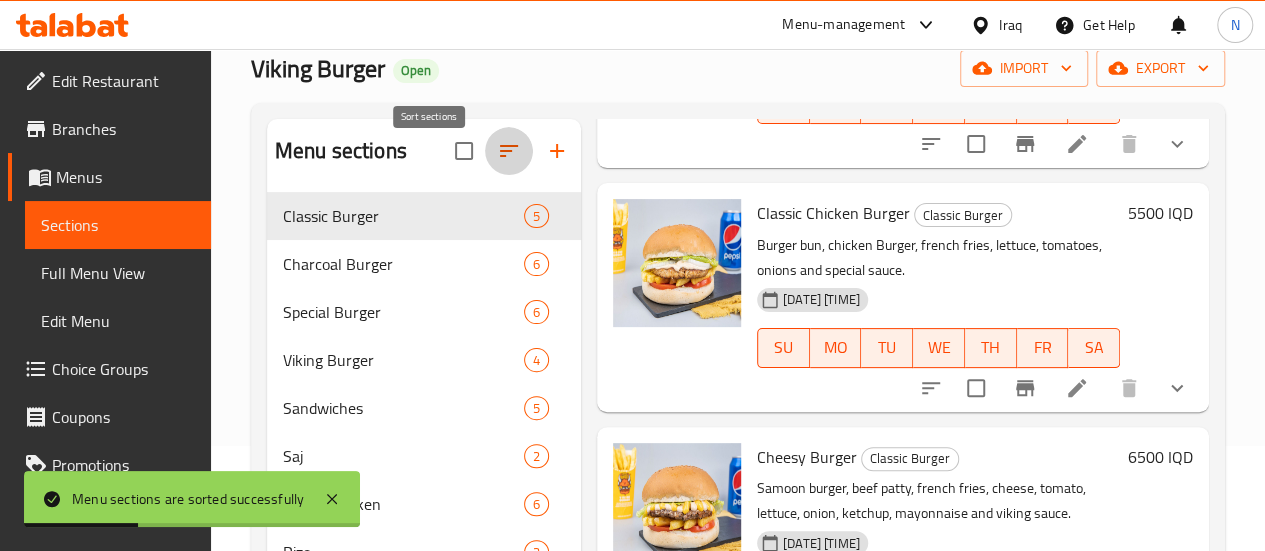 click 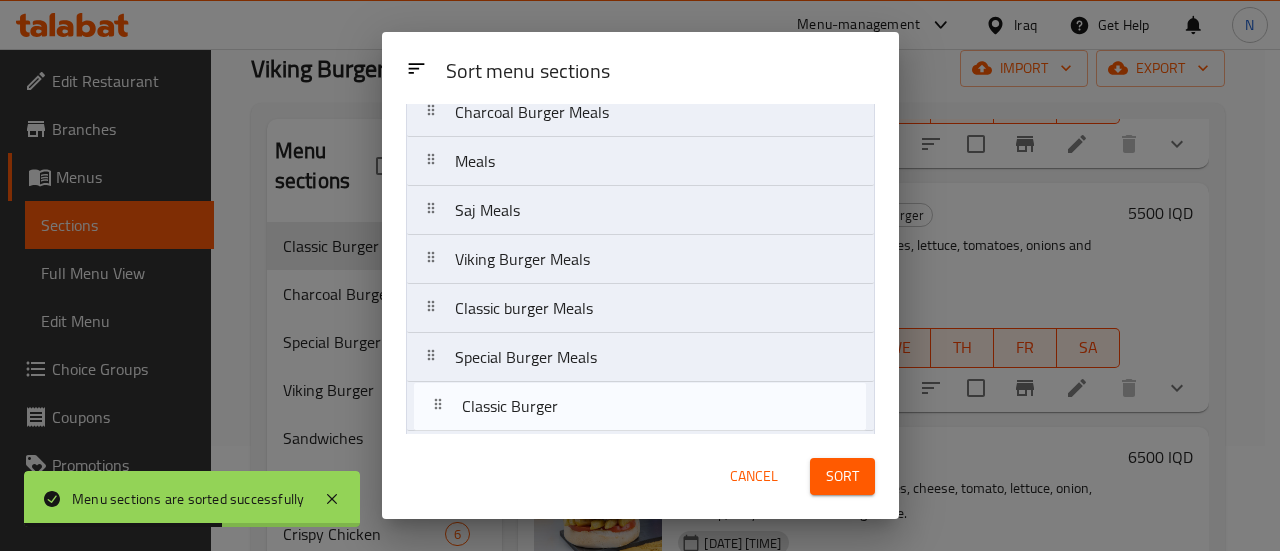 scroll, scrollTop: 660, scrollLeft: 0, axis: vertical 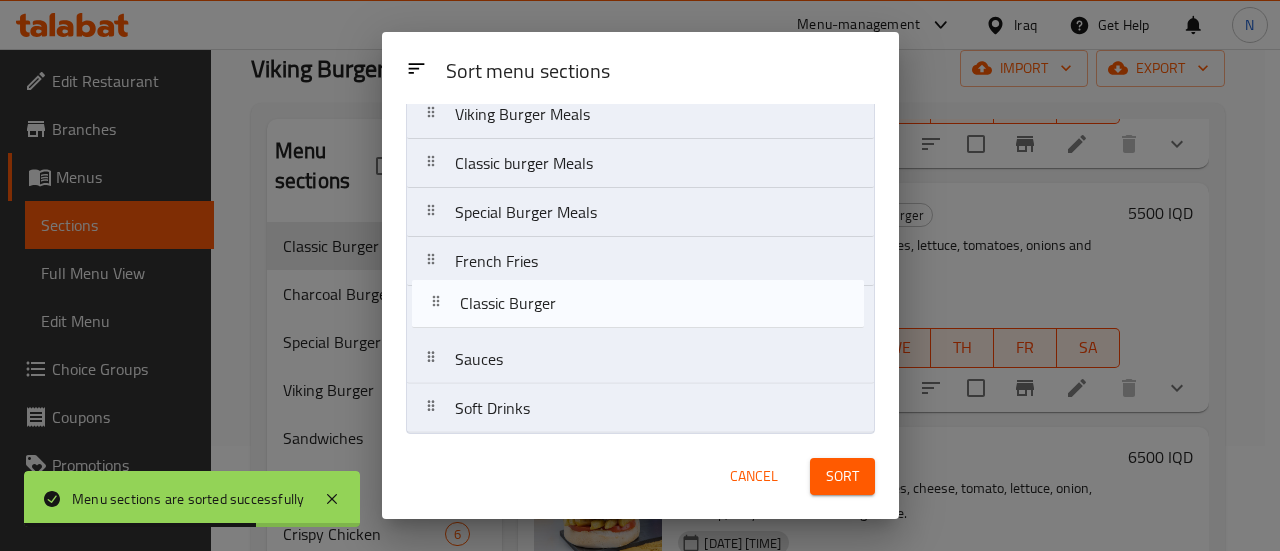 drag, startPoint x: 617, startPoint y: 196, endPoint x: 628, endPoint y: 326, distance: 130.46455 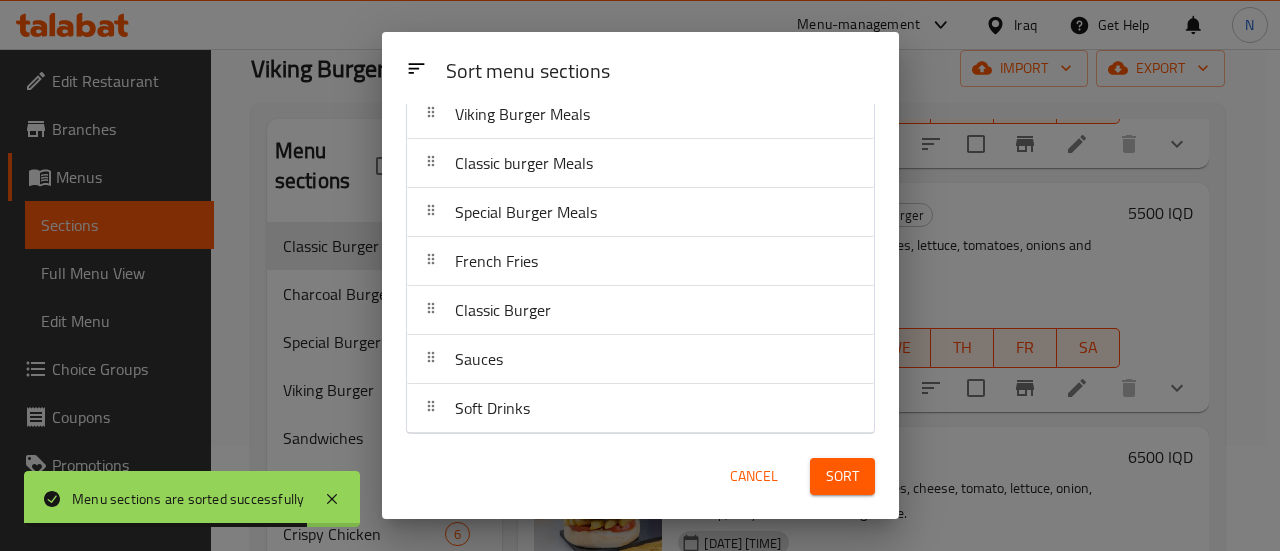 drag, startPoint x: 863, startPoint y: 493, endPoint x: 517, endPoint y: 306, distance: 393.30014 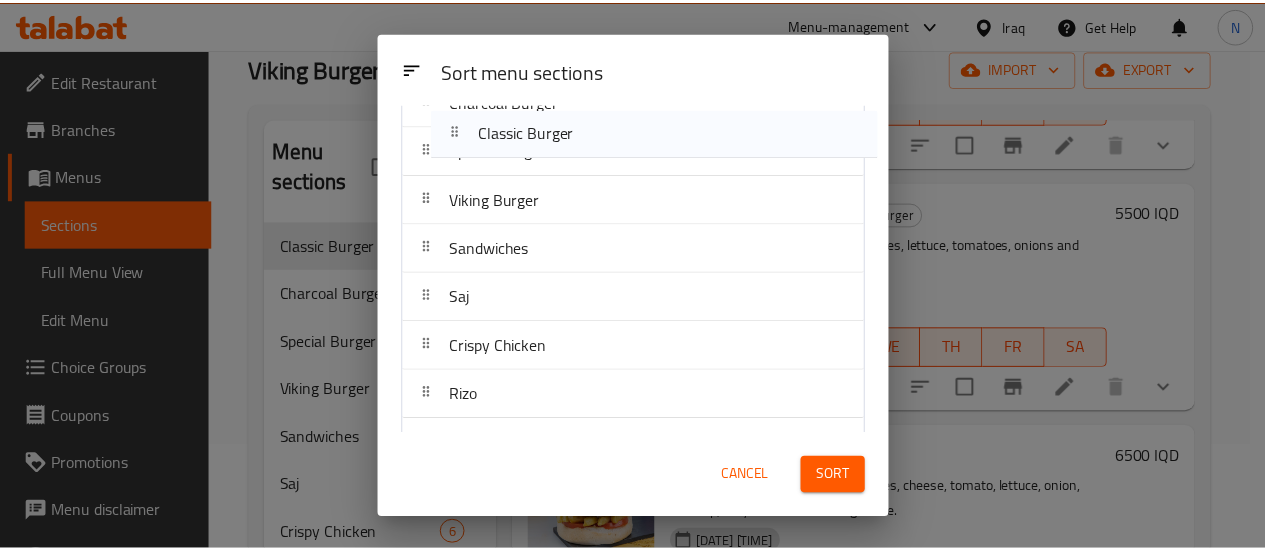 scroll, scrollTop: 0, scrollLeft: 0, axis: both 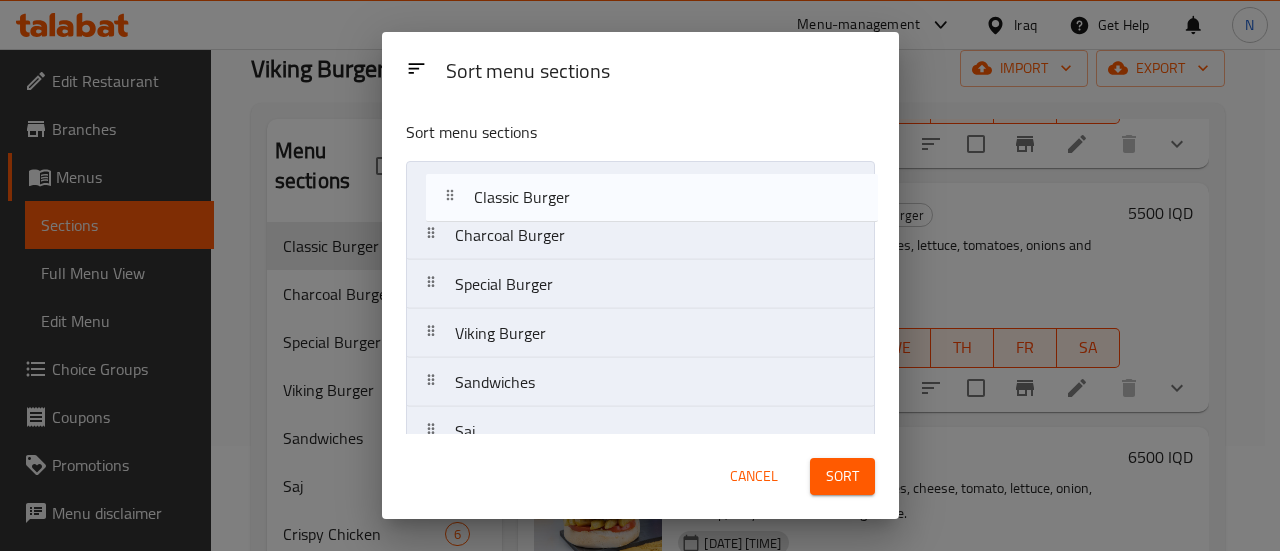 drag, startPoint x: 517, startPoint y: 314, endPoint x: 537, endPoint y: 201, distance: 114.75626 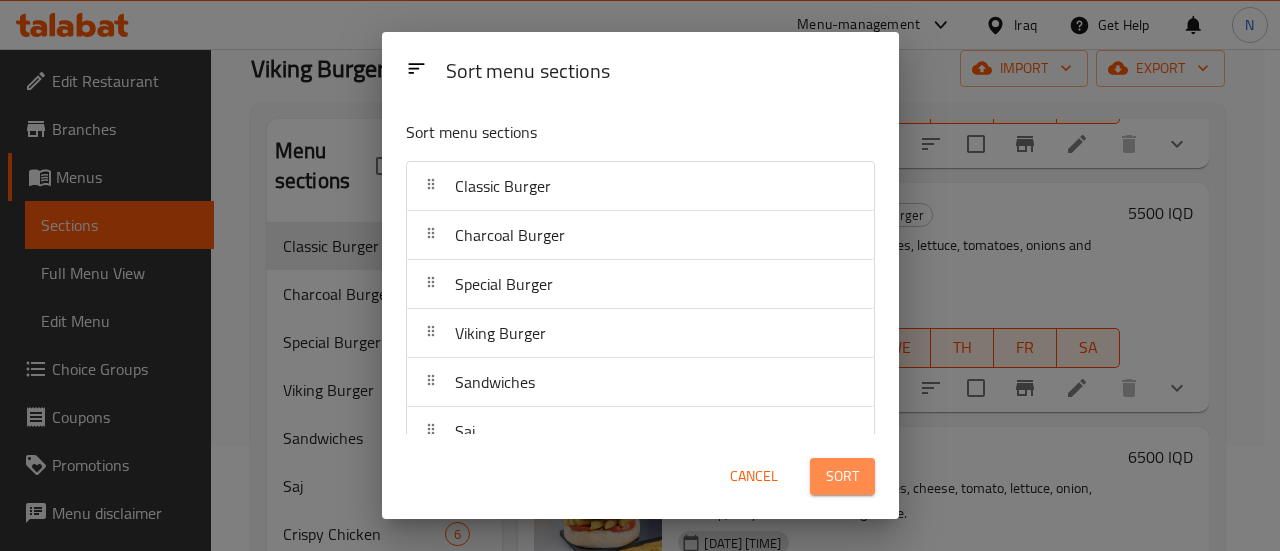 click on "Sort" at bounding box center (842, 476) 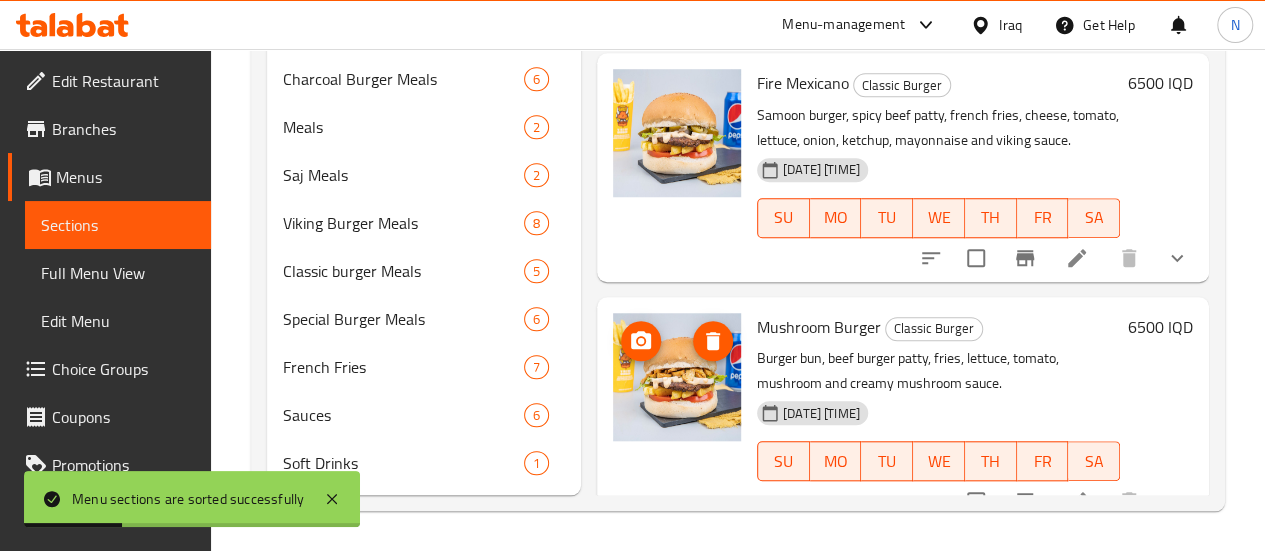 scroll, scrollTop: 751, scrollLeft: 0, axis: vertical 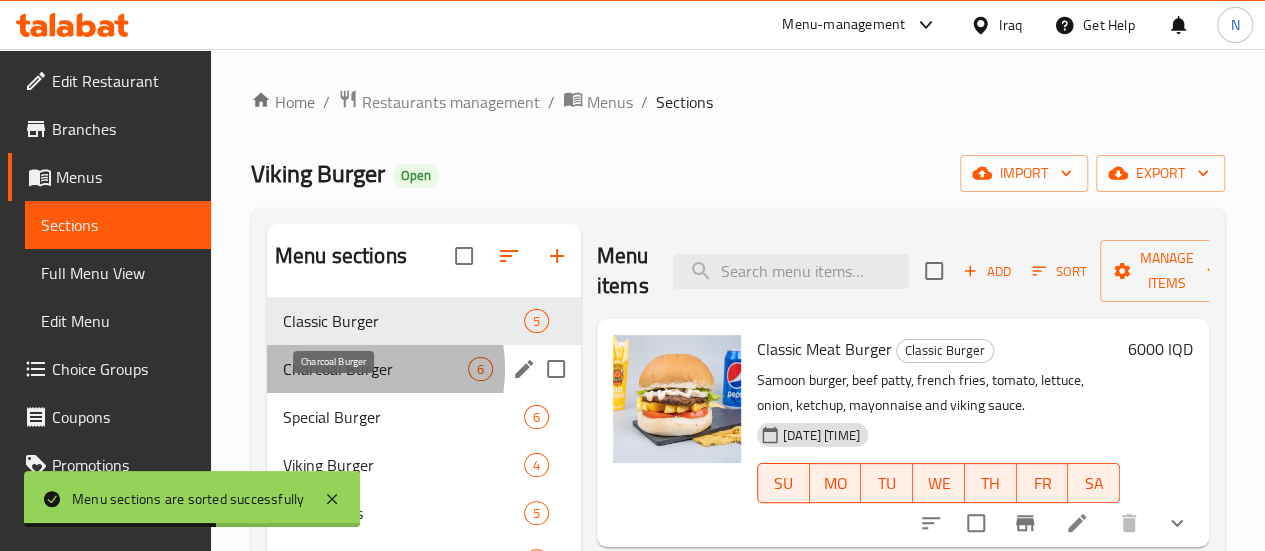click on "Charcoal Burger" at bounding box center (375, 369) 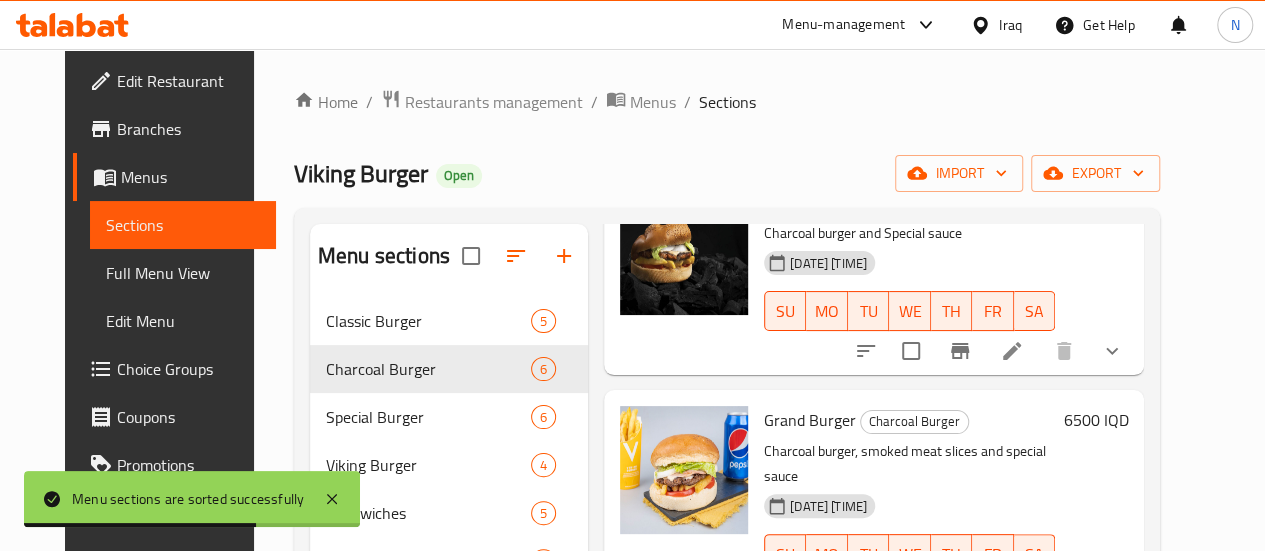 scroll, scrollTop: 368, scrollLeft: 0, axis: vertical 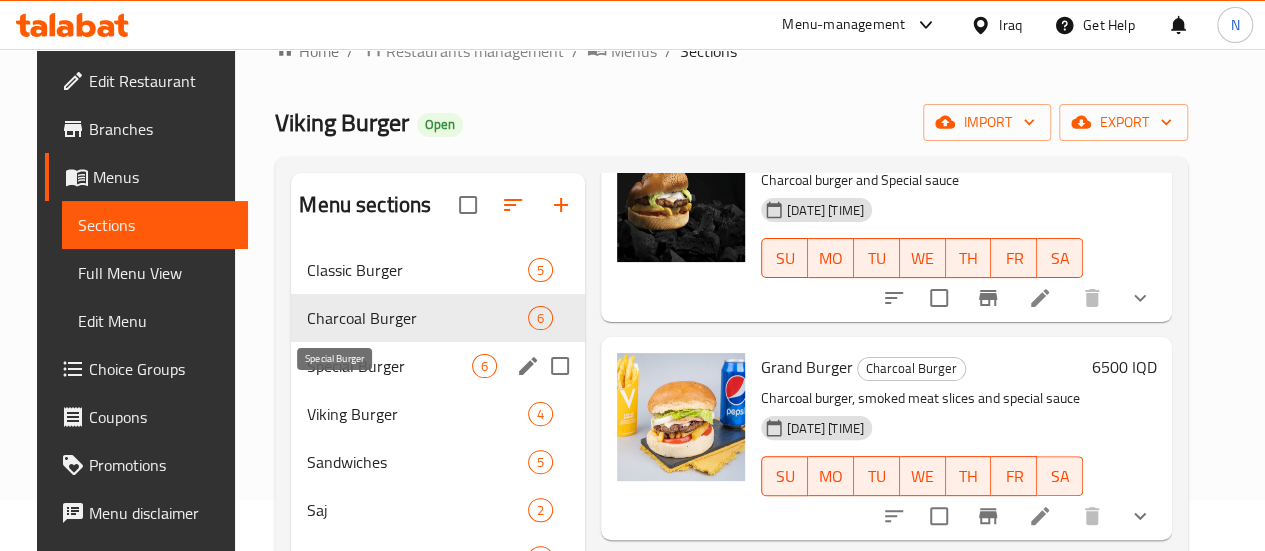 click on "Special Burger" at bounding box center [389, 366] 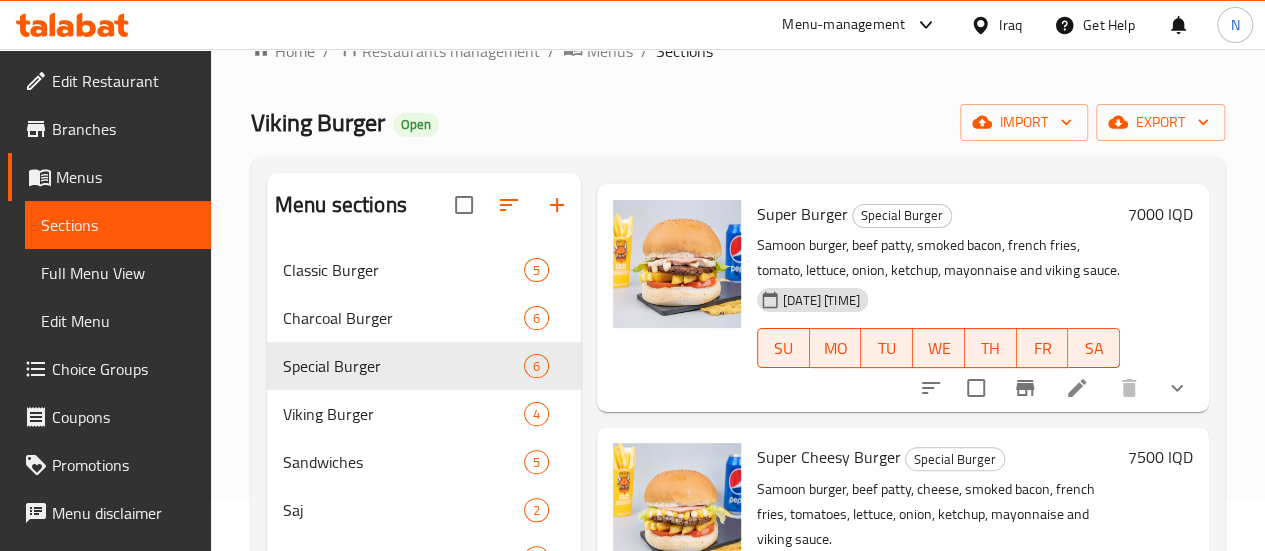 scroll, scrollTop: 0, scrollLeft: 0, axis: both 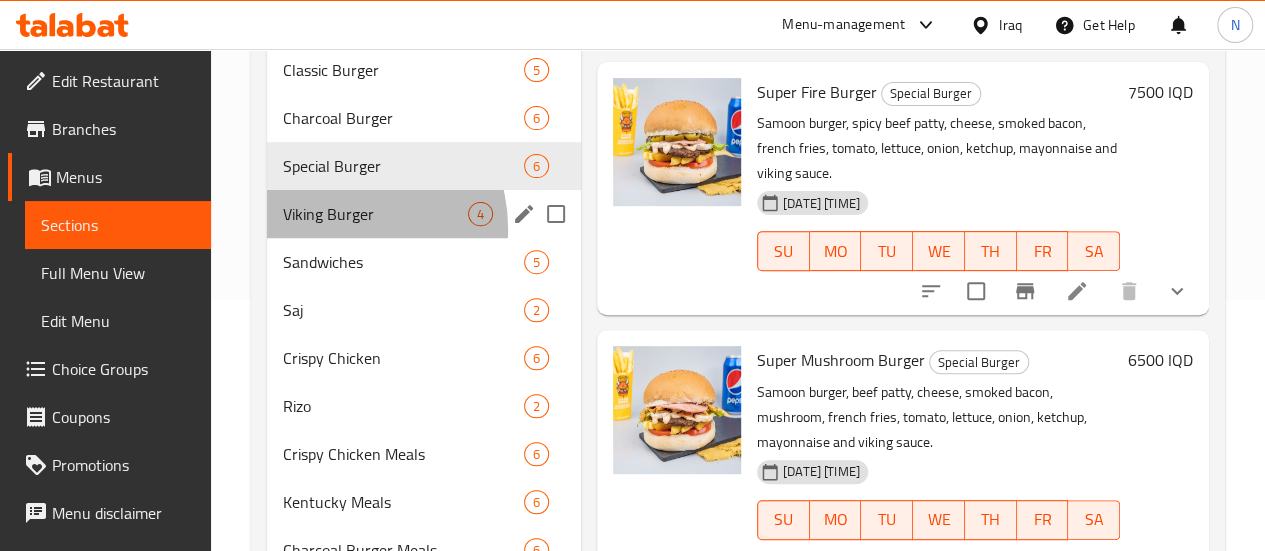 click on "Viking Burger 4" at bounding box center (424, 214) 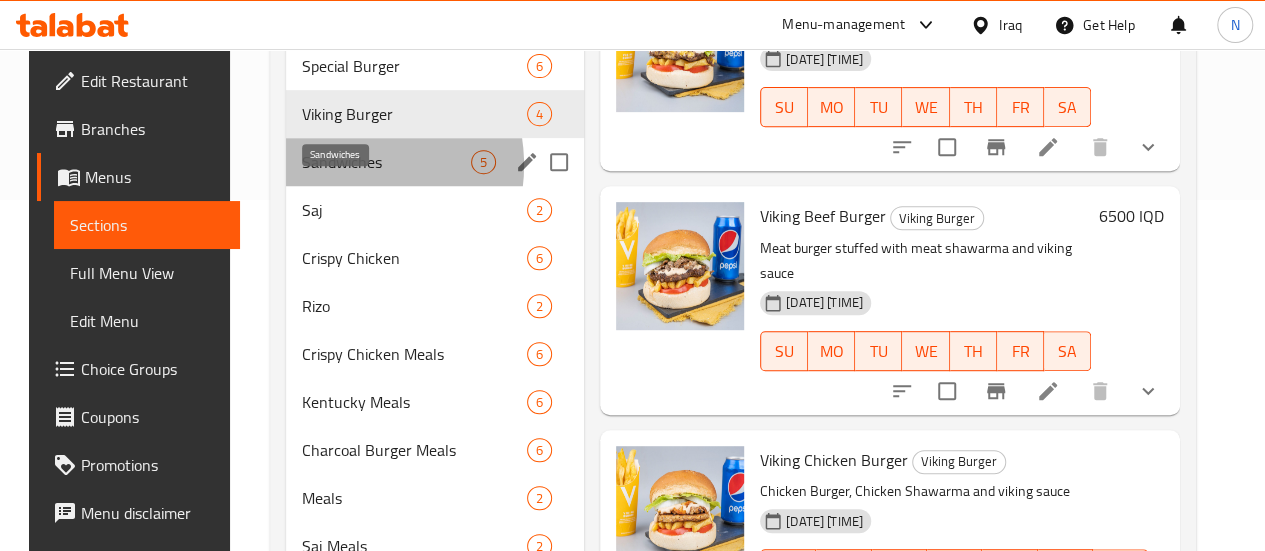 click on "Sandwiches" at bounding box center [386, 162] 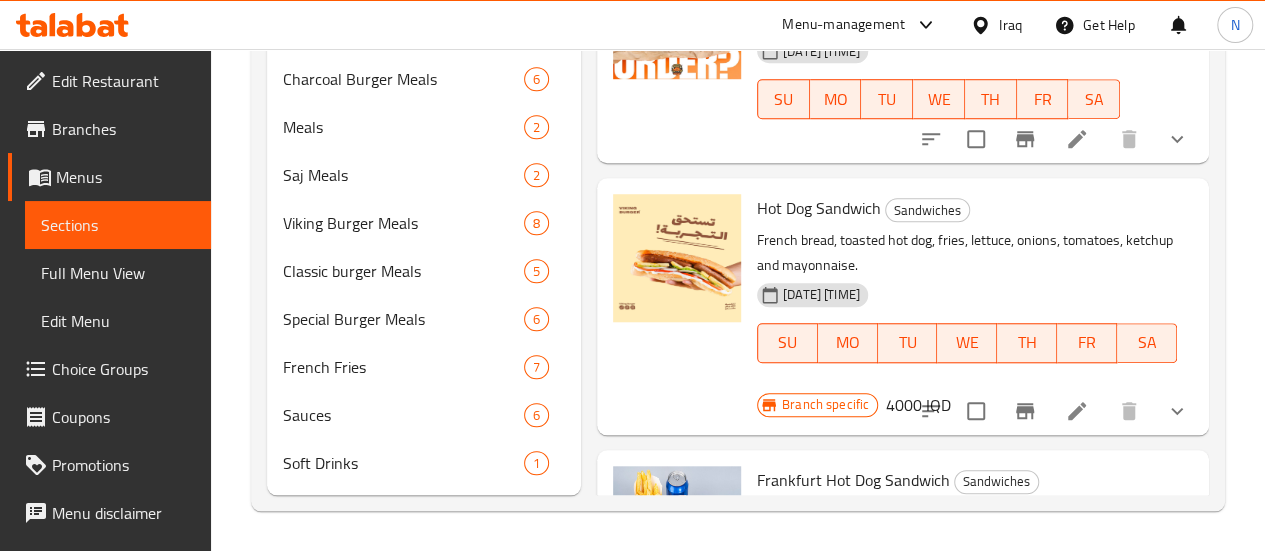 scroll, scrollTop: 0, scrollLeft: 0, axis: both 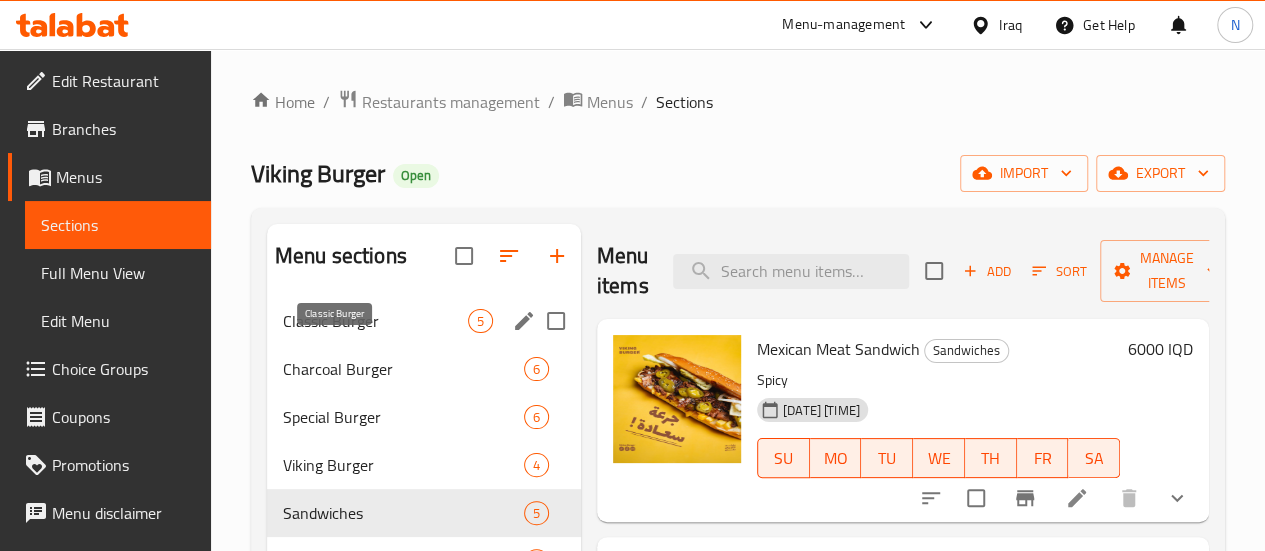 click on "Classic Burger" at bounding box center [375, 321] 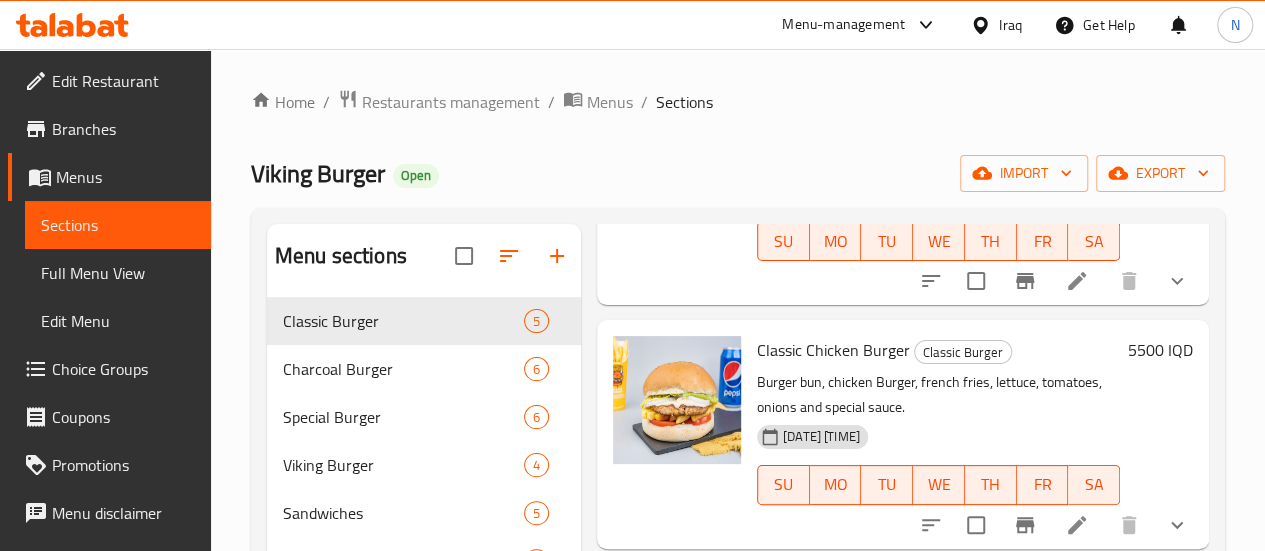 scroll, scrollTop: 274, scrollLeft: 0, axis: vertical 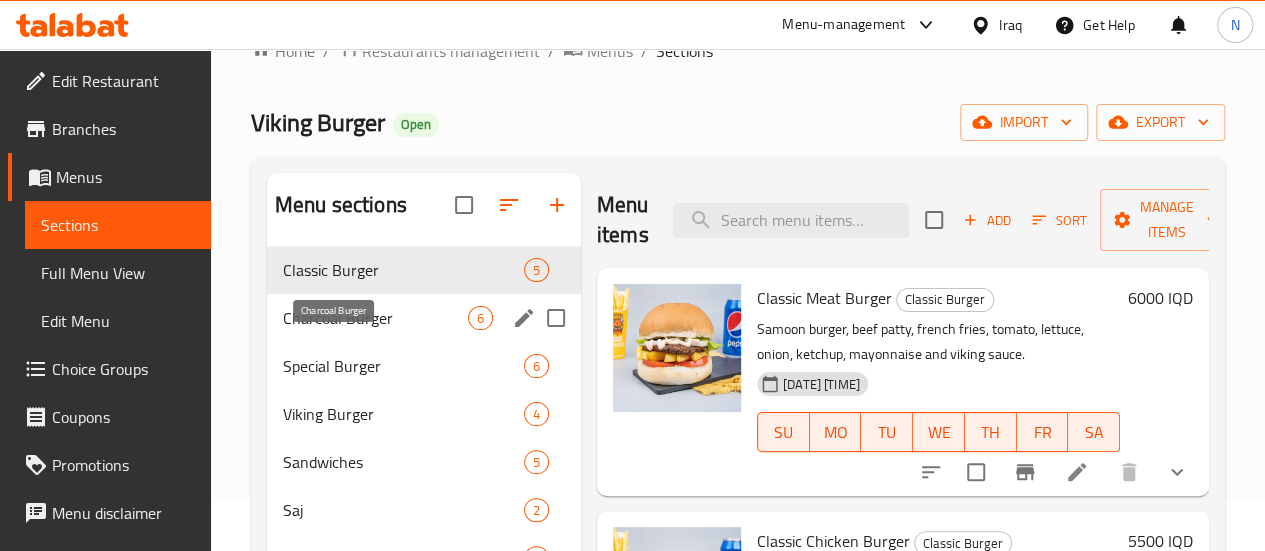 click on "Charcoal Burger" at bounding box center [375, 318] 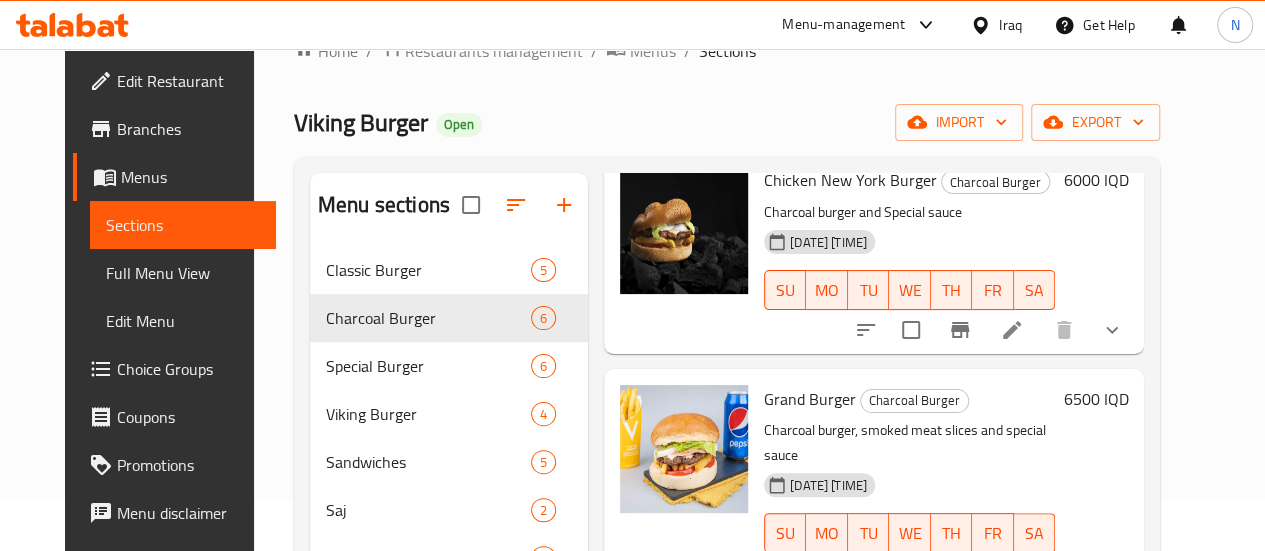 scroll, scrollTop: 368, scrollLeft: 0, axis: vertical 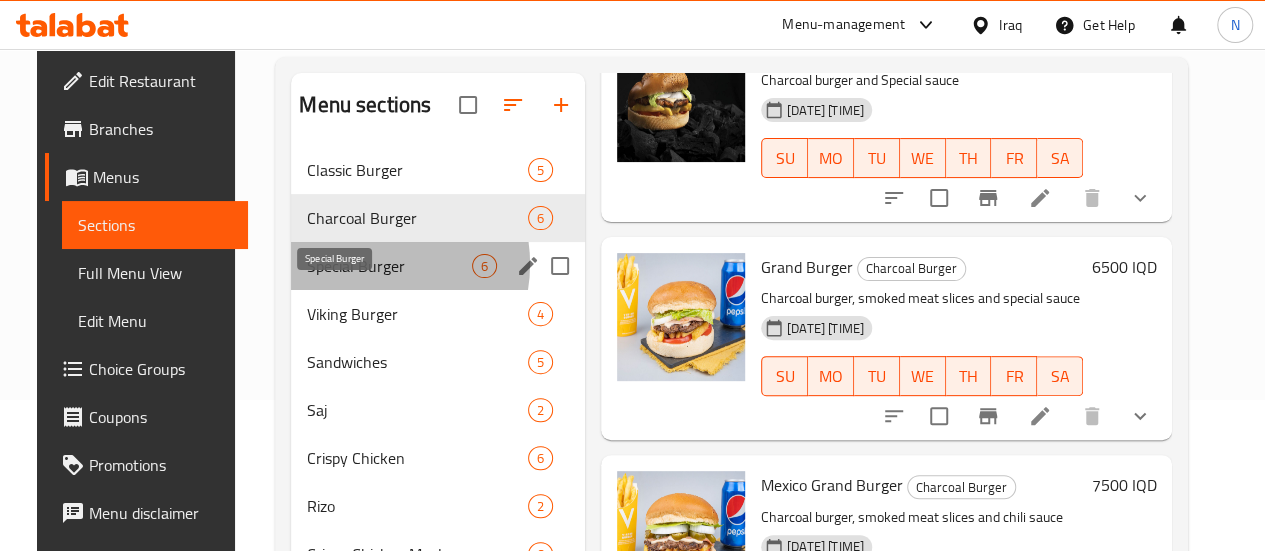 click on "Special Burger" at bounding box center [389, 266] 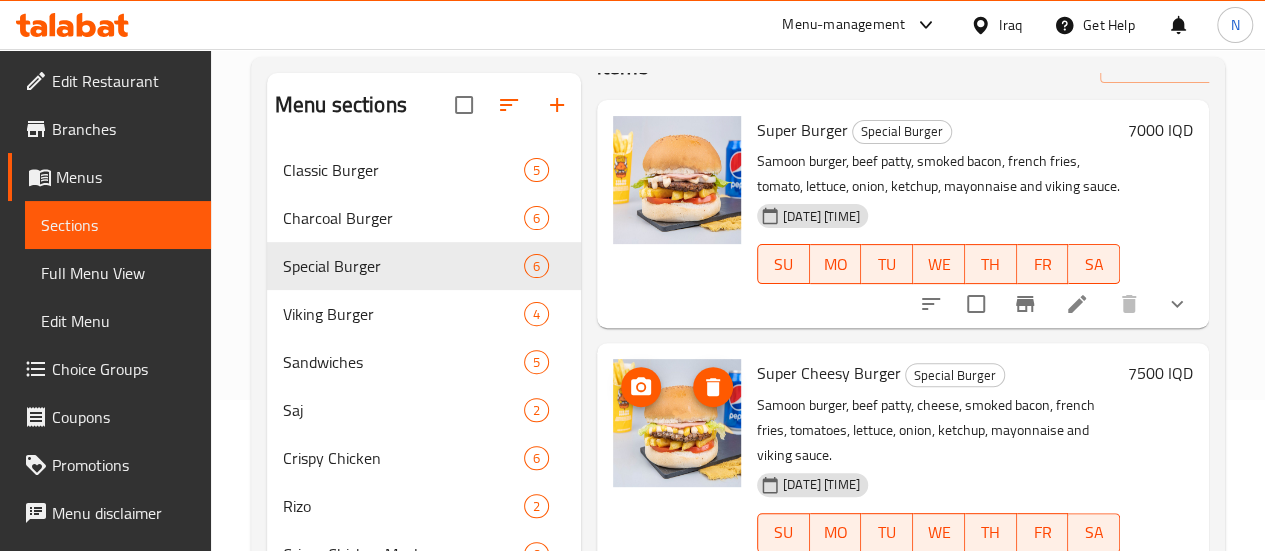 scroll, scrollTop: 0, scrollLeft: 0, axis: both 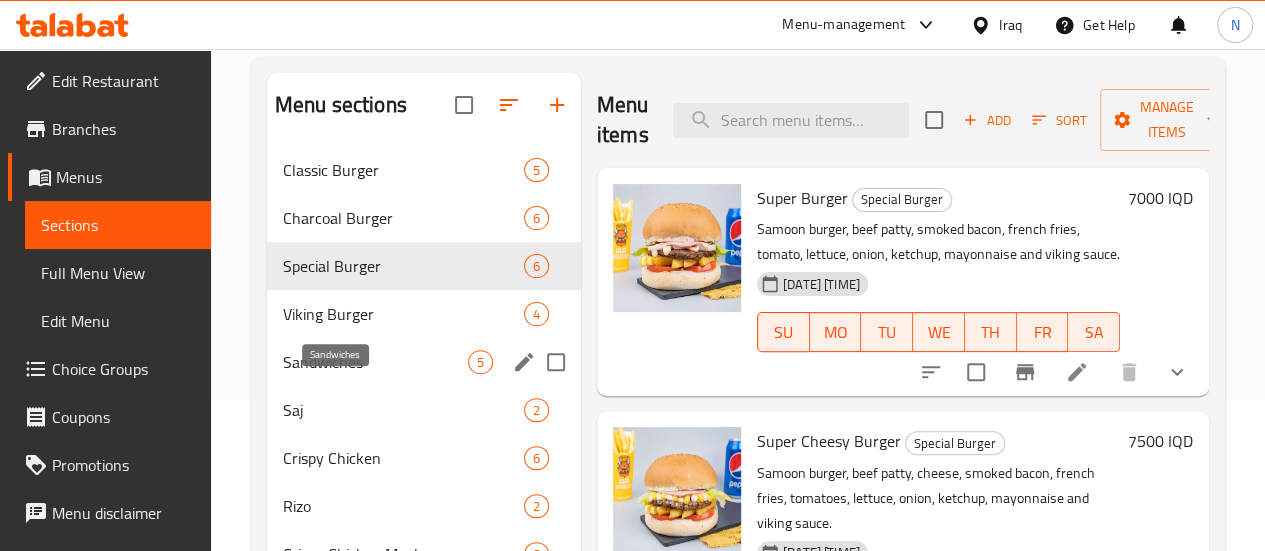 click on "Sandwiches" at bounding box center (375, 362) 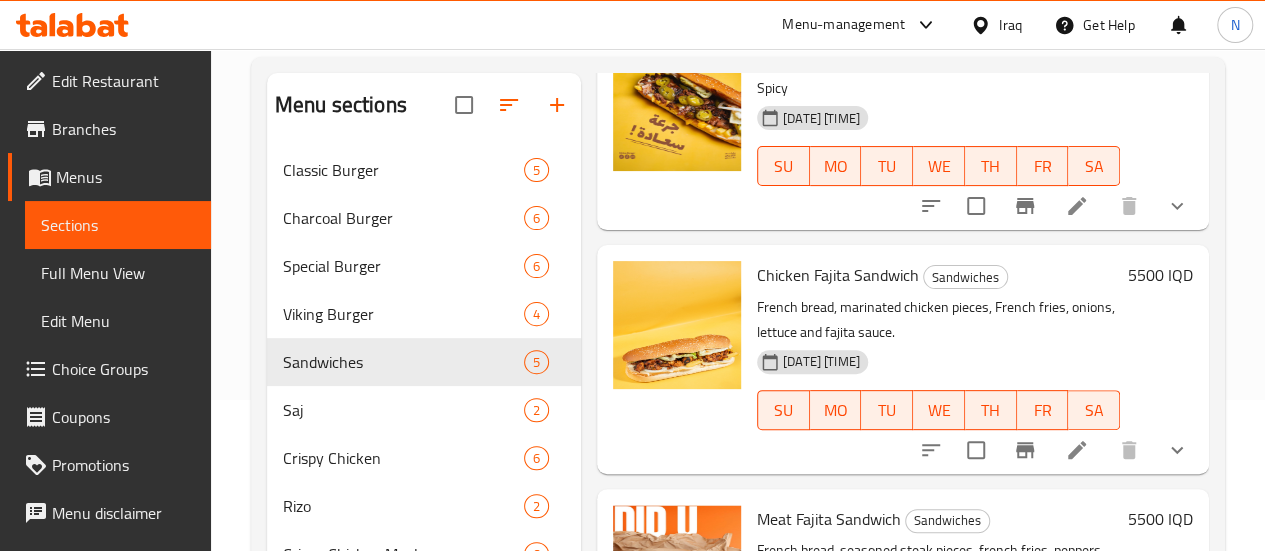 scroll, scrollTop: 0, scrollLeft: 0, axis: both 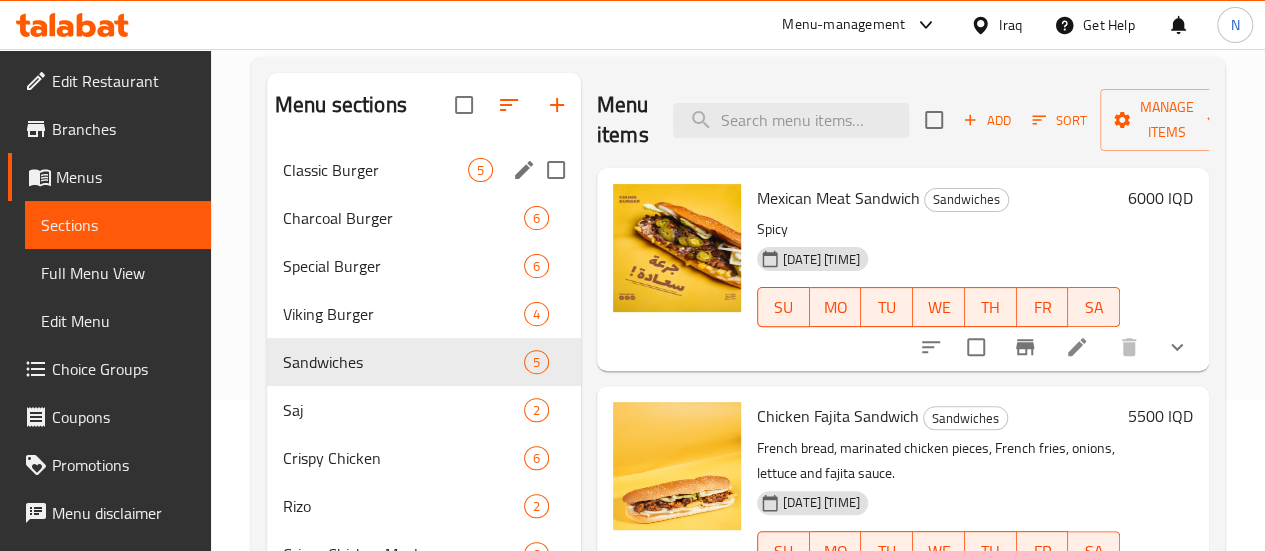click on "Classic Burger" at bounding box center [375, 170] 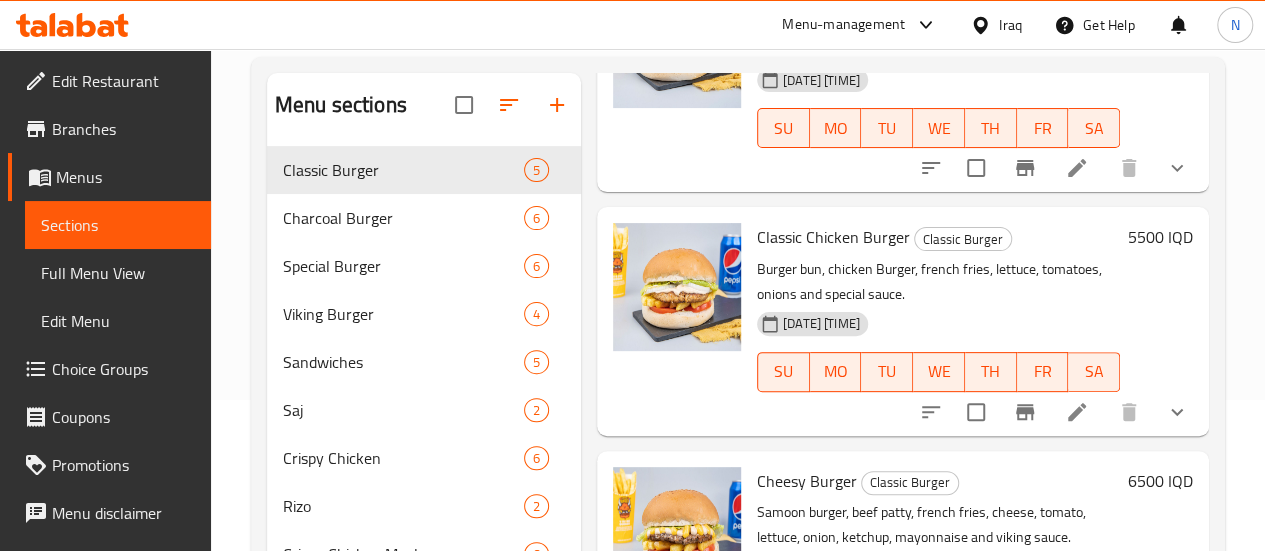 scroll, scrollTop: 274, scrollLeft: 0, axis: vertical 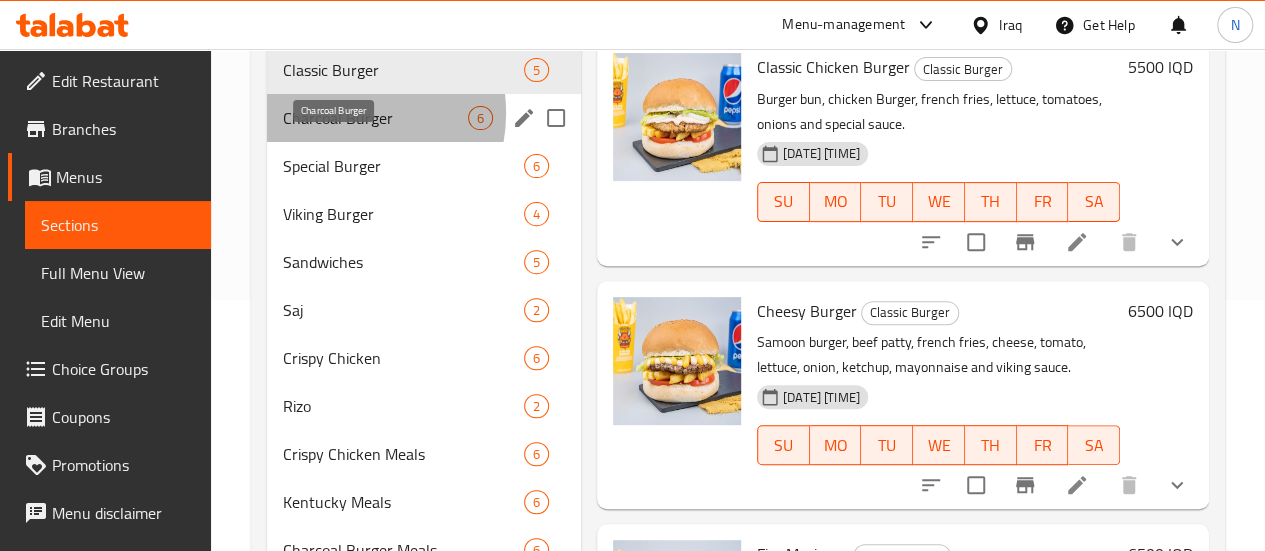 click on "Charcoal Burger" at bounding box center [375, 118] 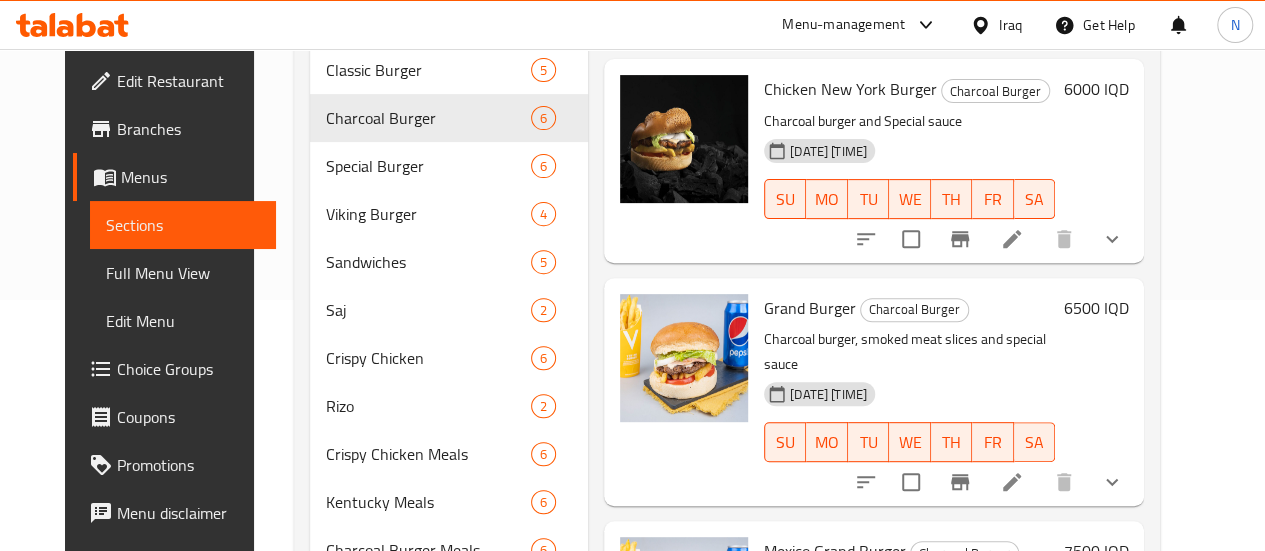 scroll, scrollTop: 0, scrollLeft: 0, axis: both 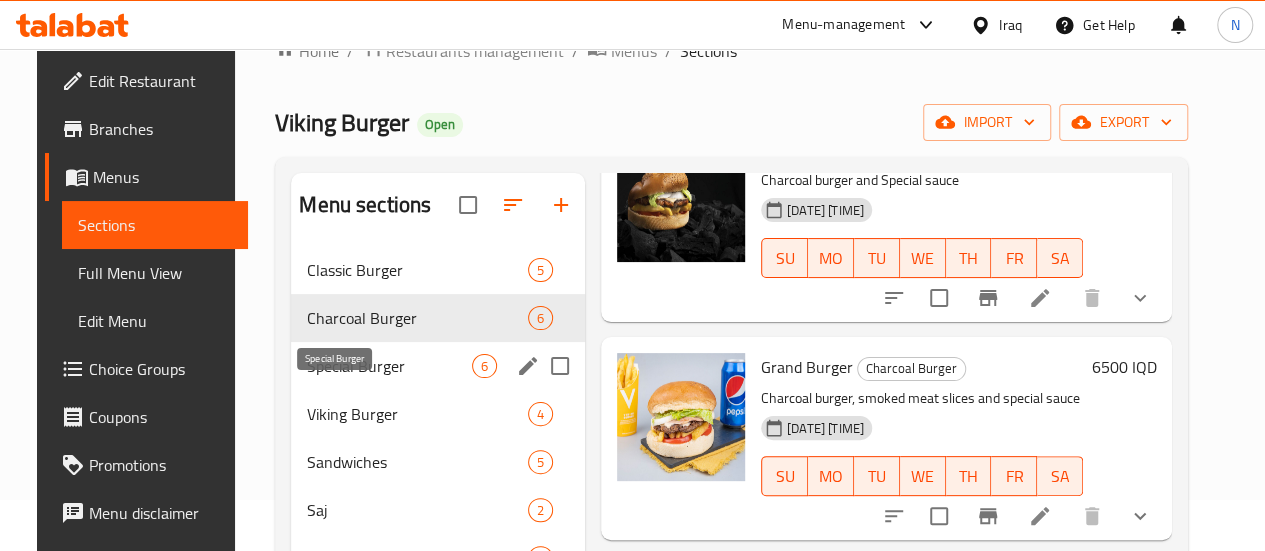 click on "Special Burger" at bounding box center [389, 366] 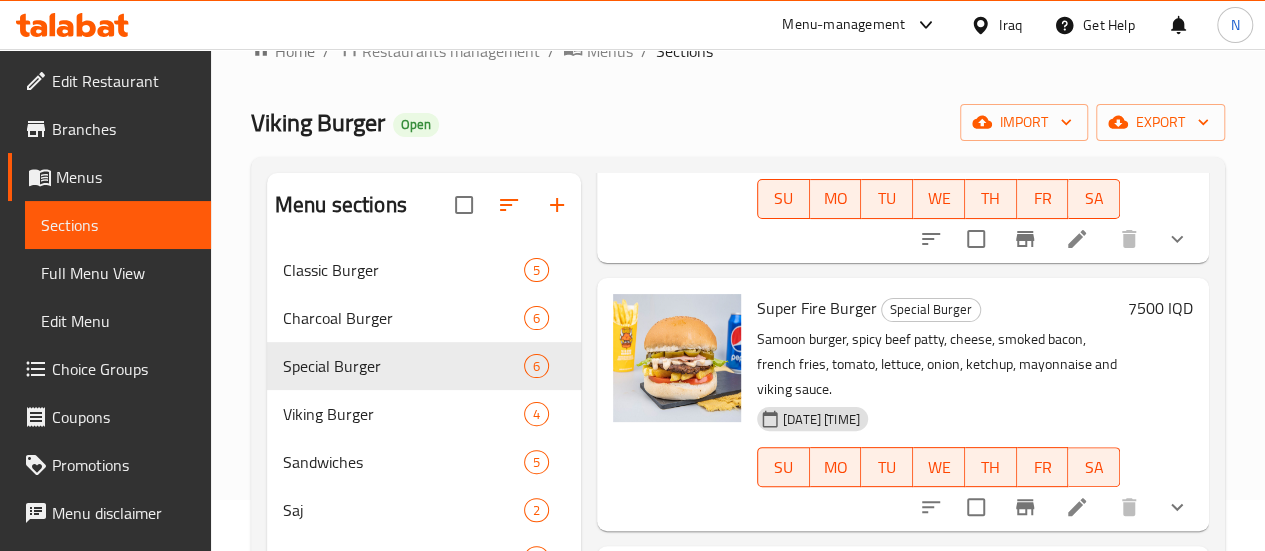 scroll, scrollTop: 518, scrollLeft: 0, axis: vertical 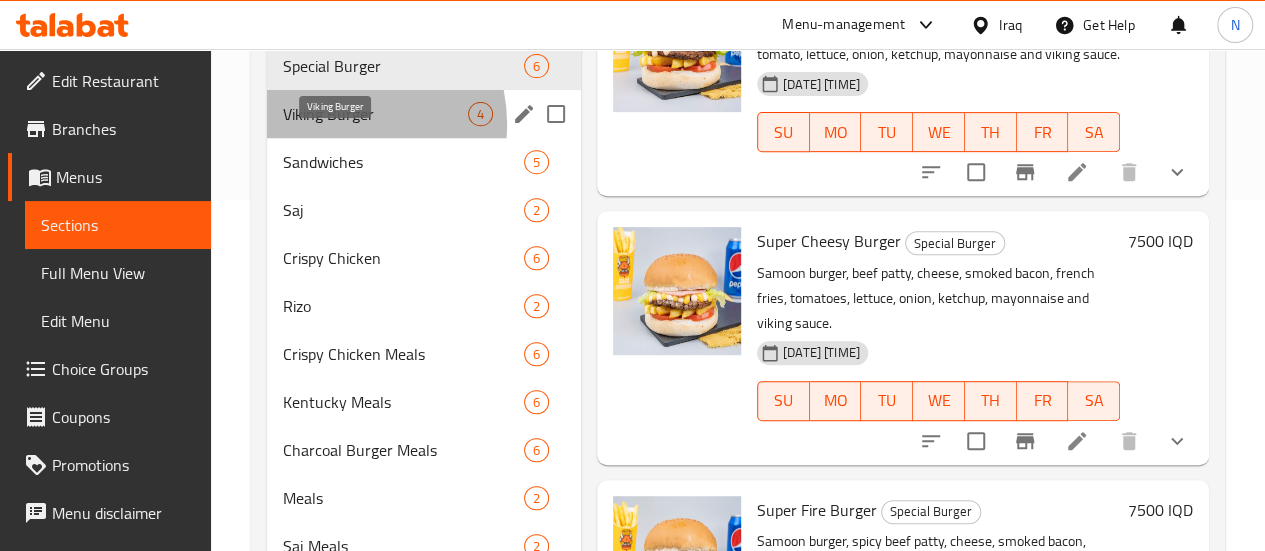 click on "Viking Burger" at bounding box center [375, 114] 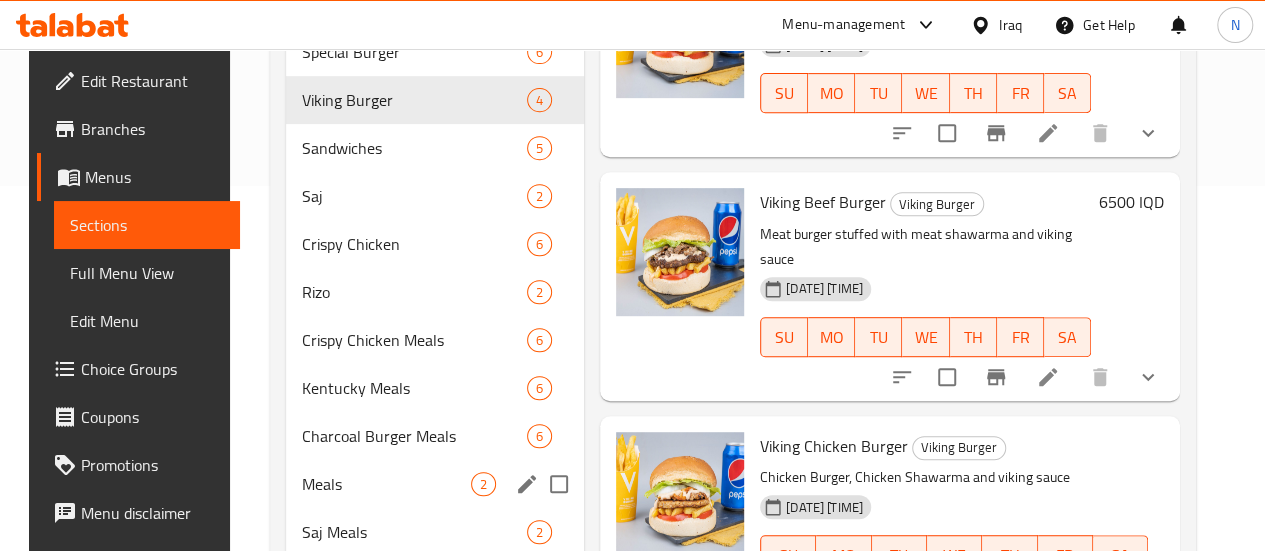 scroll, scrollTop: 351, scrollLeft: 0, axis: vertical 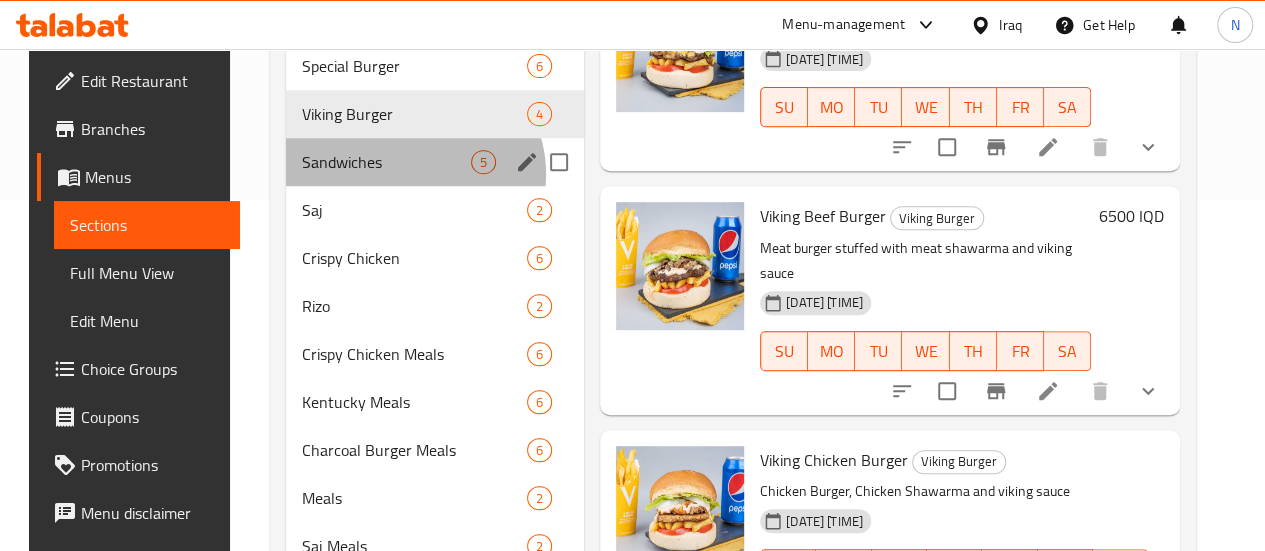 click on "Sandwiches 5" at bounding box center [435, 162] 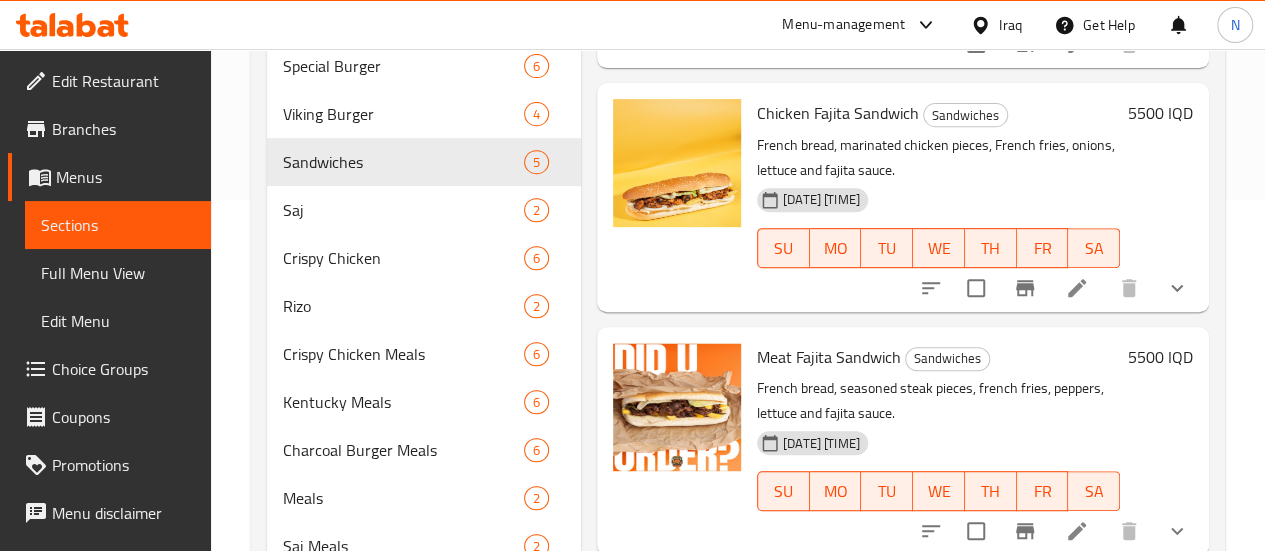 scroll, scrollTop: 249, scrollLeft: 0, axis: vertical 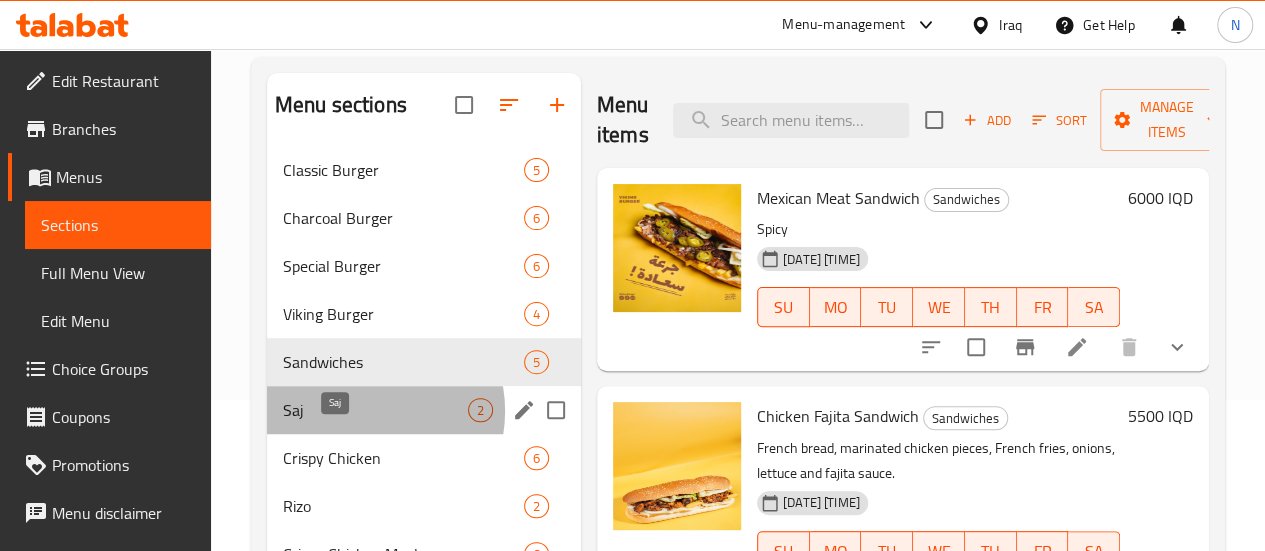 click on "Saj" at bounding box center [375, 410] 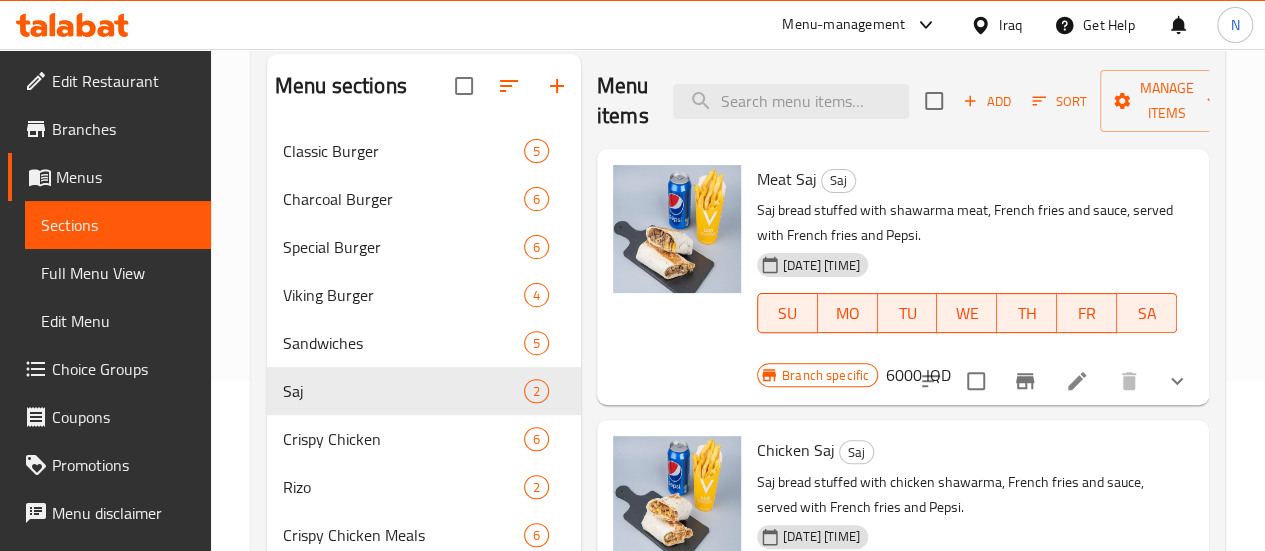 scroll, scrollTop: 151, scrollLeft: 0, axis: vertical 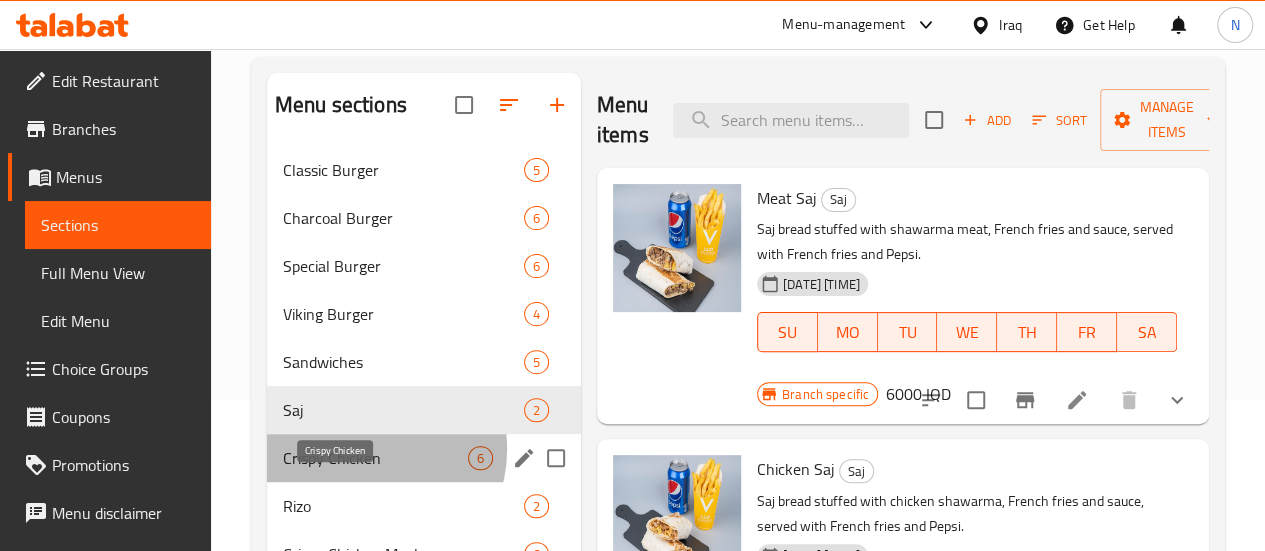 click on "Crispy Chicken" at bounding box center (375, 458) 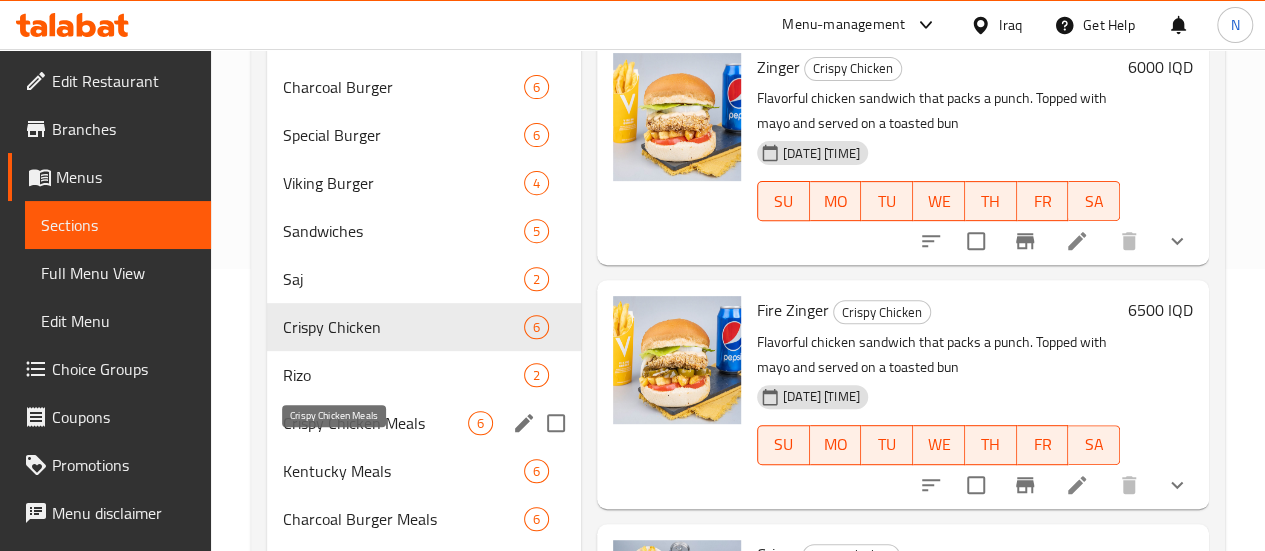 scroll, scrollTop: 351, scrollLeft: 0, axis: vertical 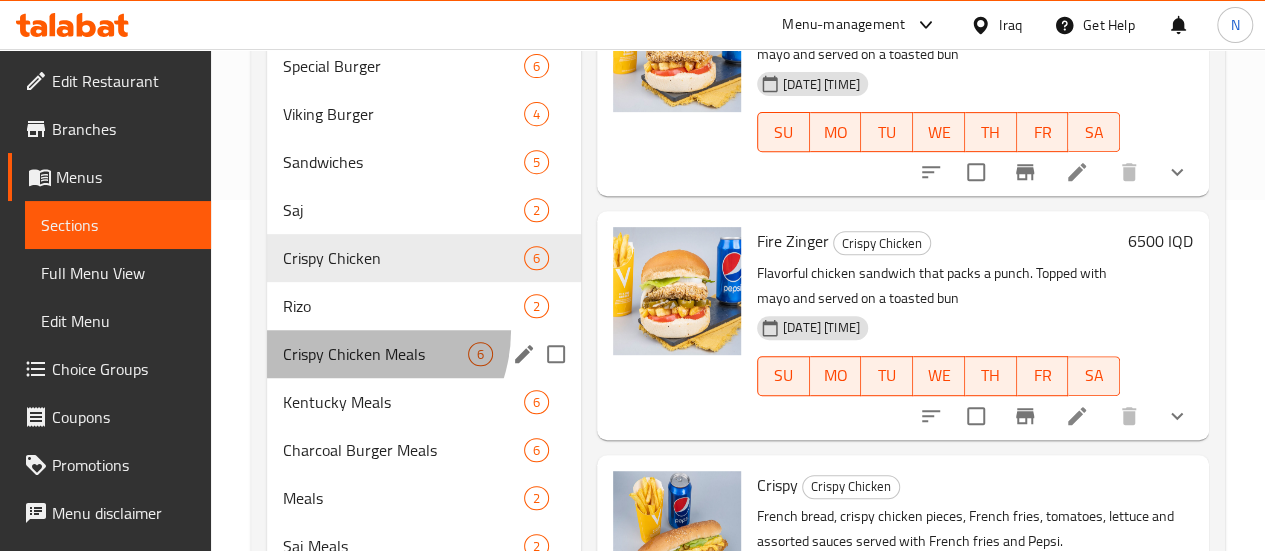 click on "Crispy Chicken Meals 6" at bounding box center (424, 354) 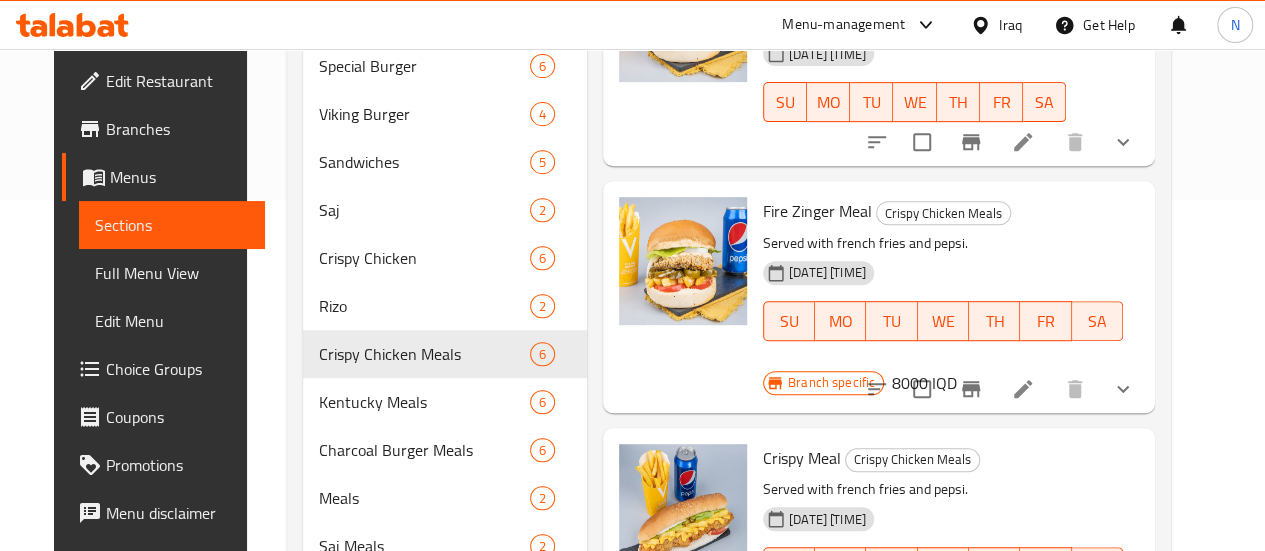 scroll, scrollTop: 0, scrollLeft: 0, axis: both 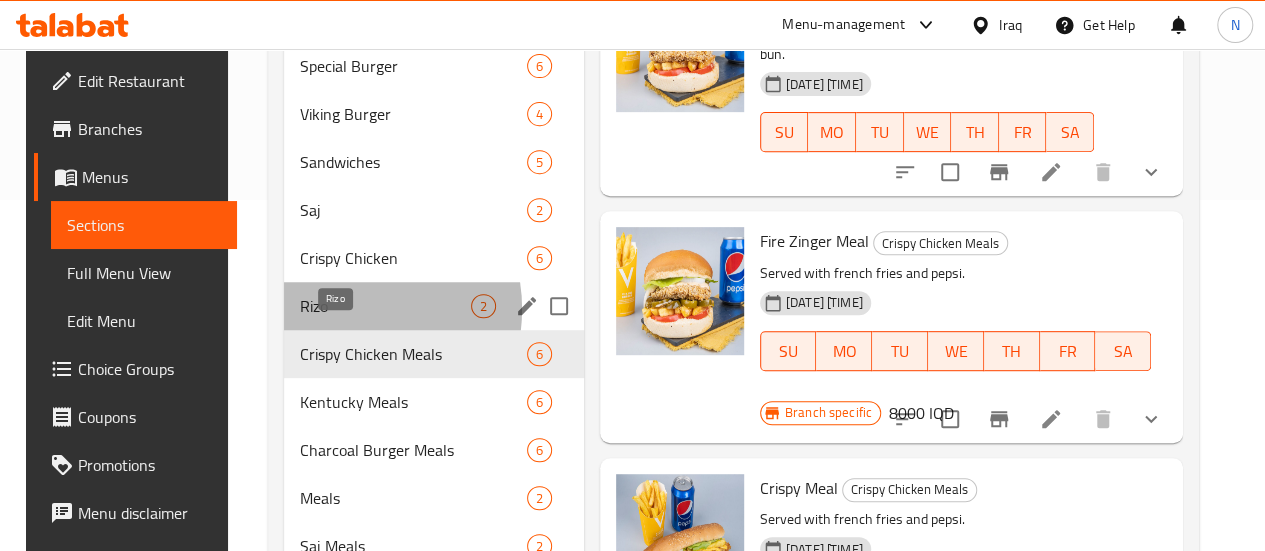 click on "Rizo" at bounding box center [385, 306] 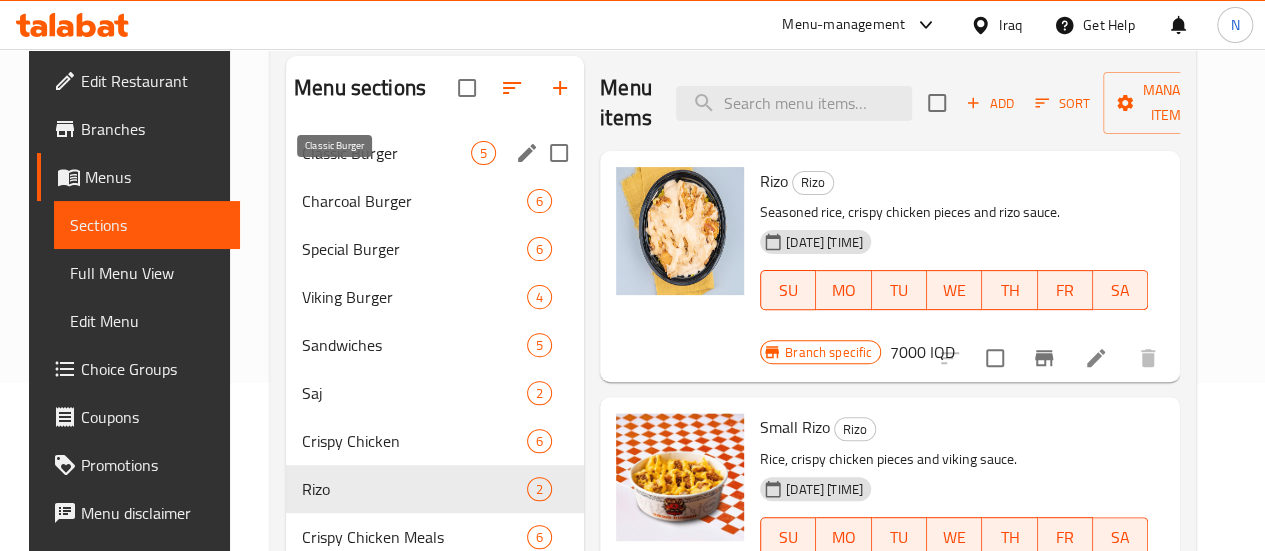 scroll, scrollTop: 51, scrollLeft: 0, axis: vertical 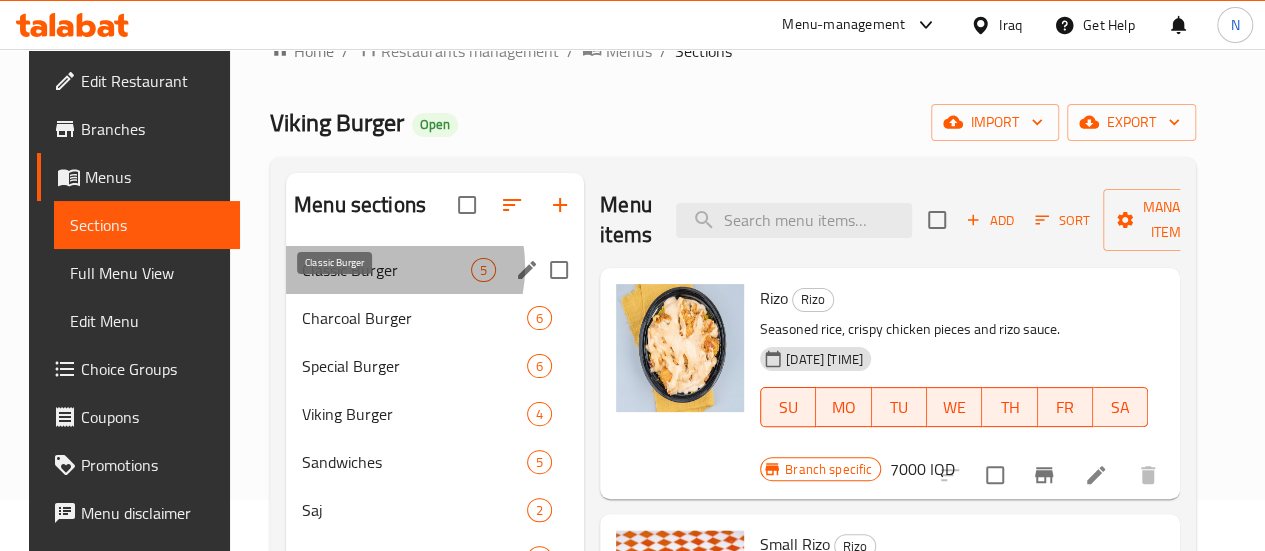 click on "Classic Burger" at bounding box center [386, 270] 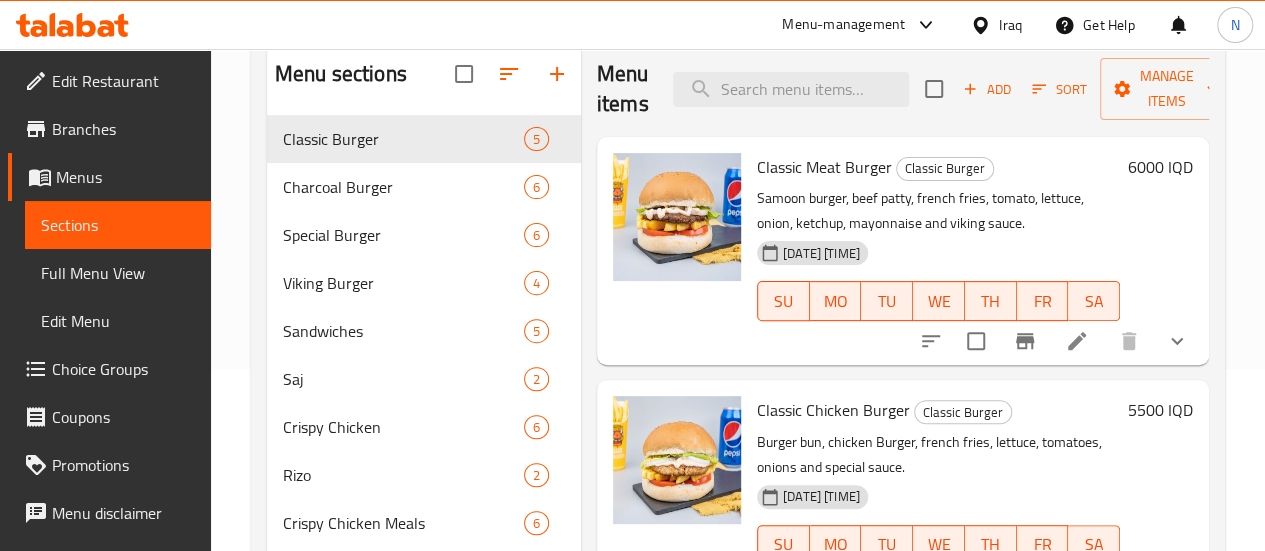 scroll, scrollTop: 151, scrollLeft: 0, axis: vertical 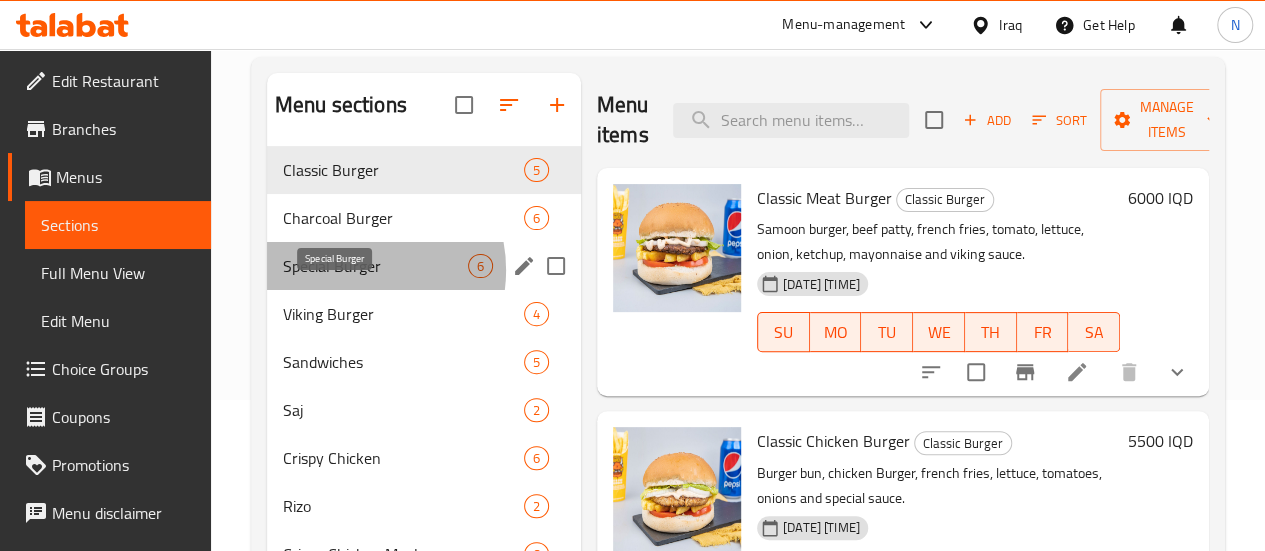 click on "Special Burger" at bounding box center [375, 266] 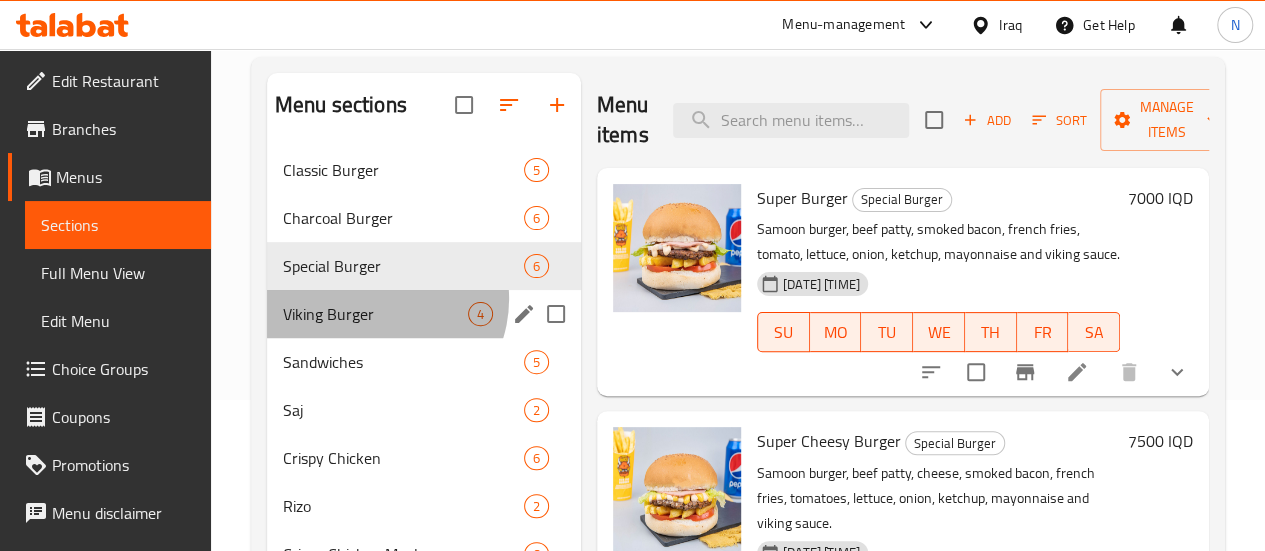 click on "Viking Burger 4" at bounding box center [424, 314] 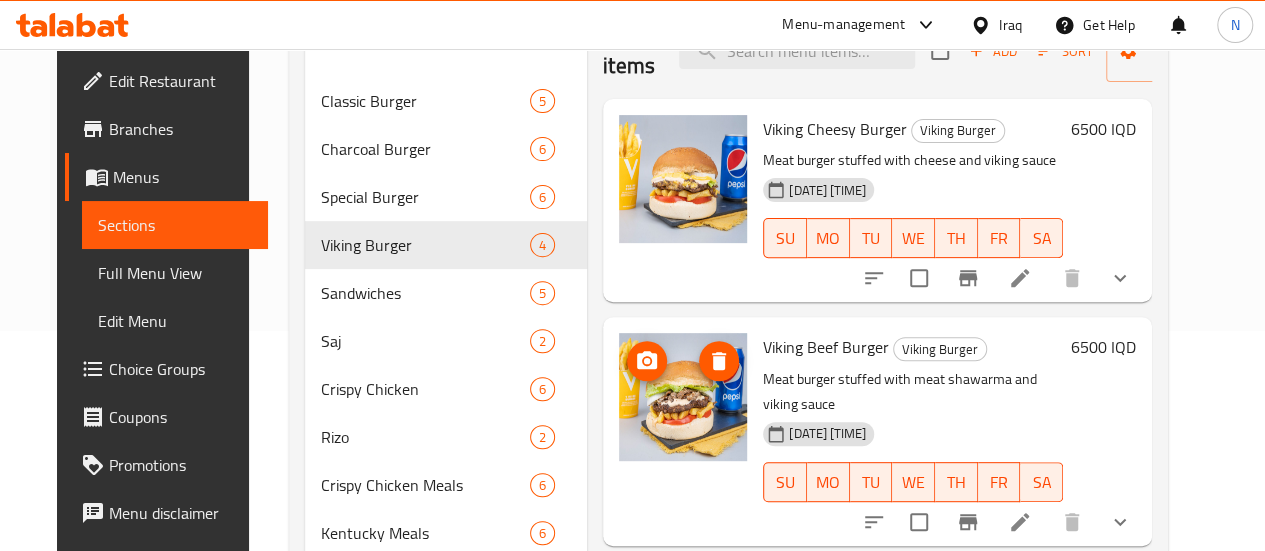 scroll, scrollTop: 251, scrollLeft: 0, axis: vertical 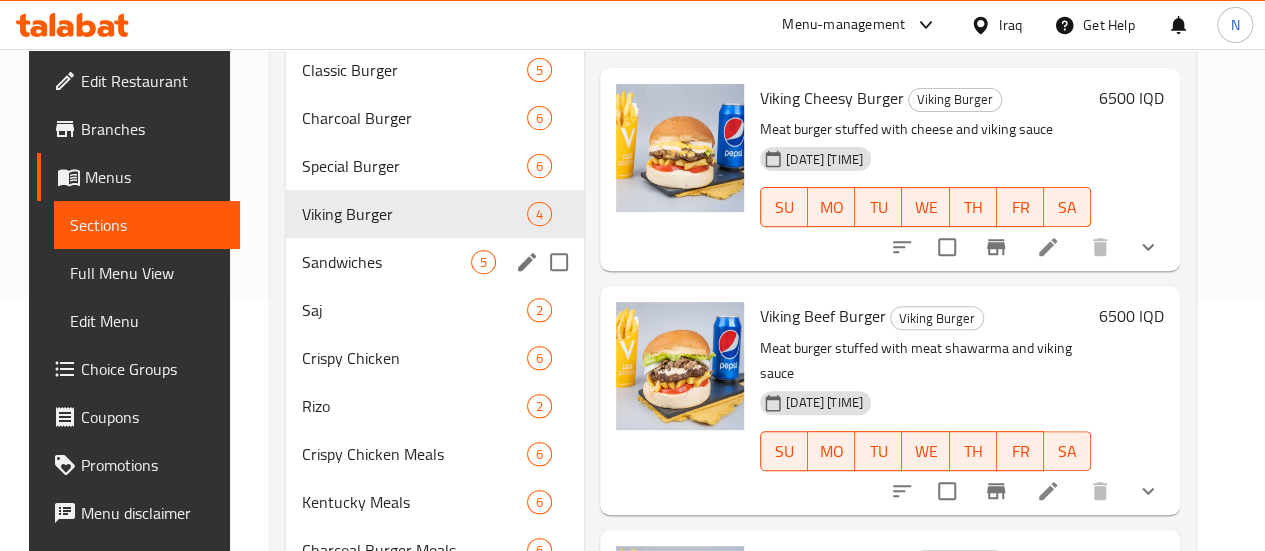 click on "Sandwiches" at bounding box center [386, 262] 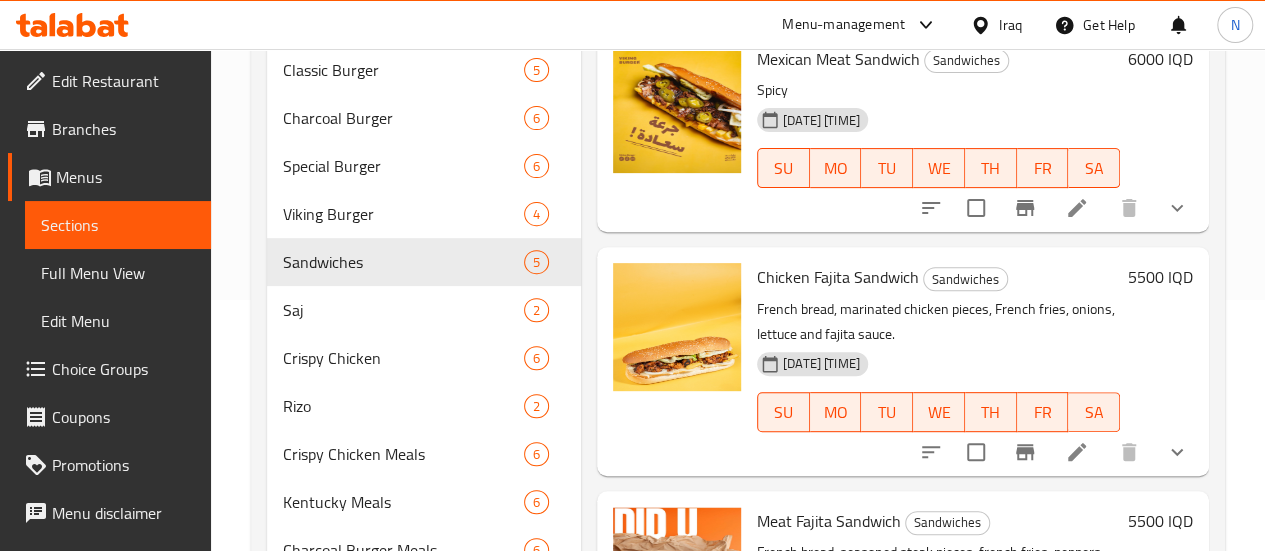 scroll, scrollTop: 0, scrollLeft: 0, axis: both 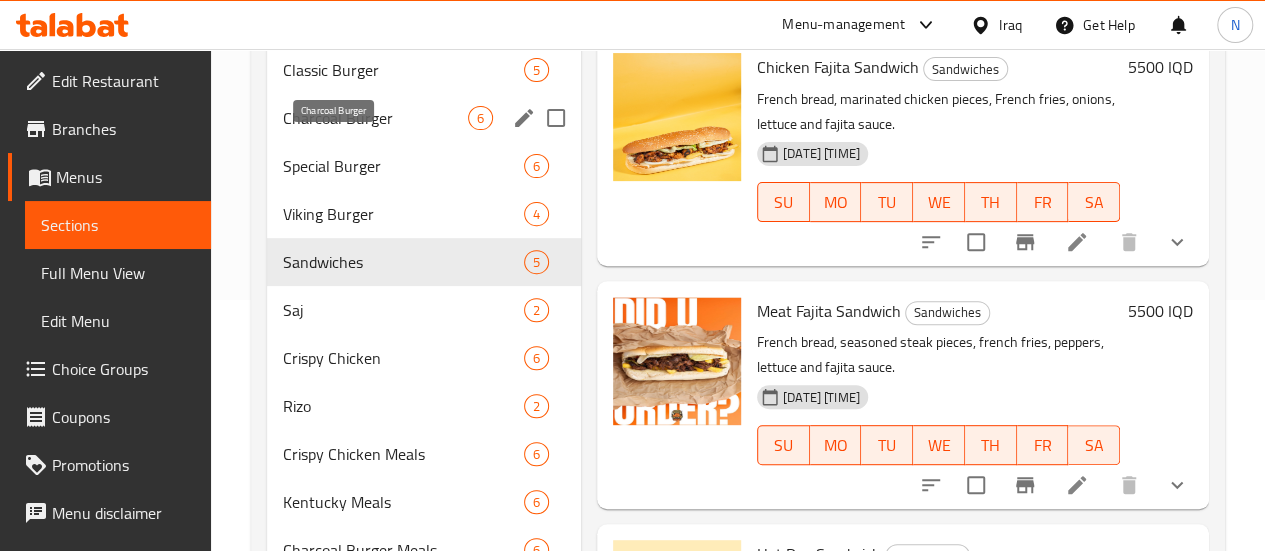 click on "Charcoal Burger" at bounding box center [375, 118] 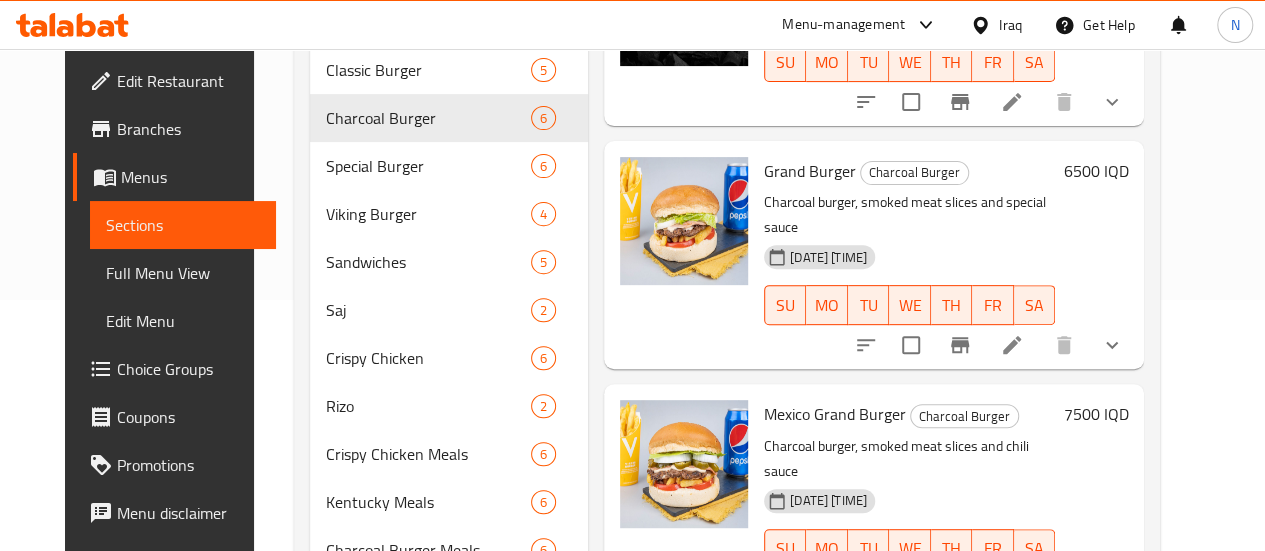 scroll, scrollTop: 368, scrollLeft: 0, axis: vertical 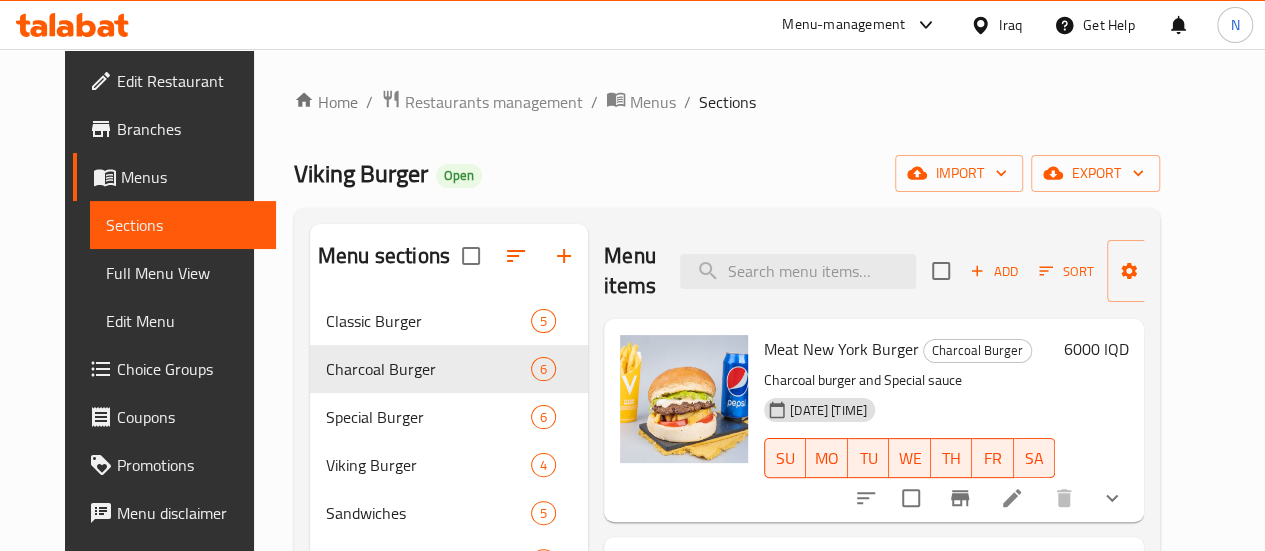 drag, startPoint x: 803, startPoint y: 161, endPoint x: 898, endPoint y: 59, distance: 139.38795 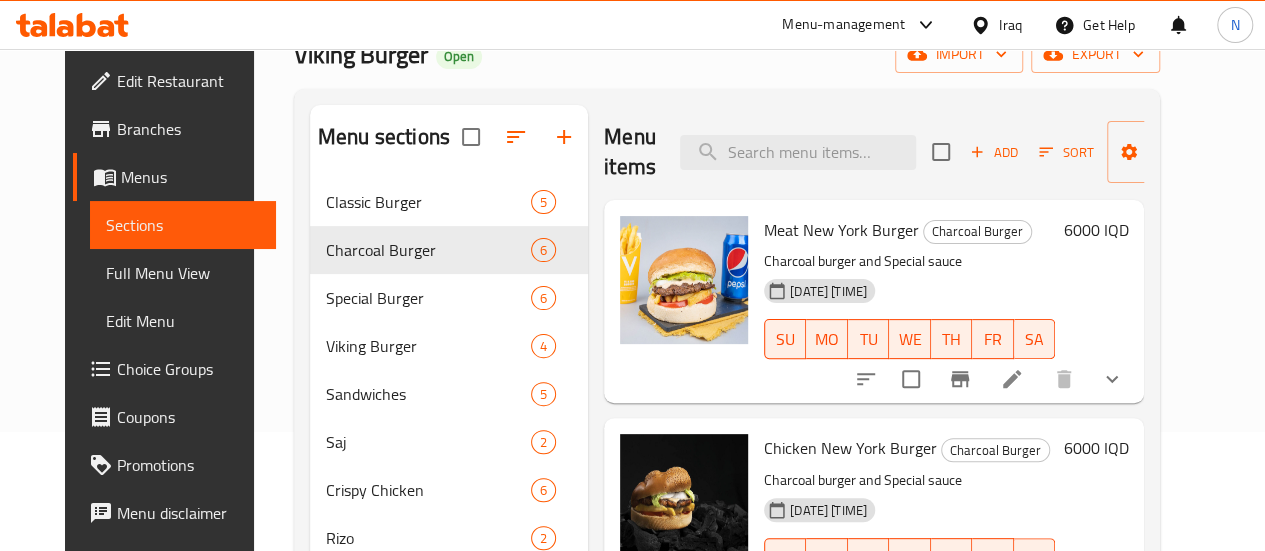 scroll, scrollTop: 120, scrollLeft: 0, axis: vertical 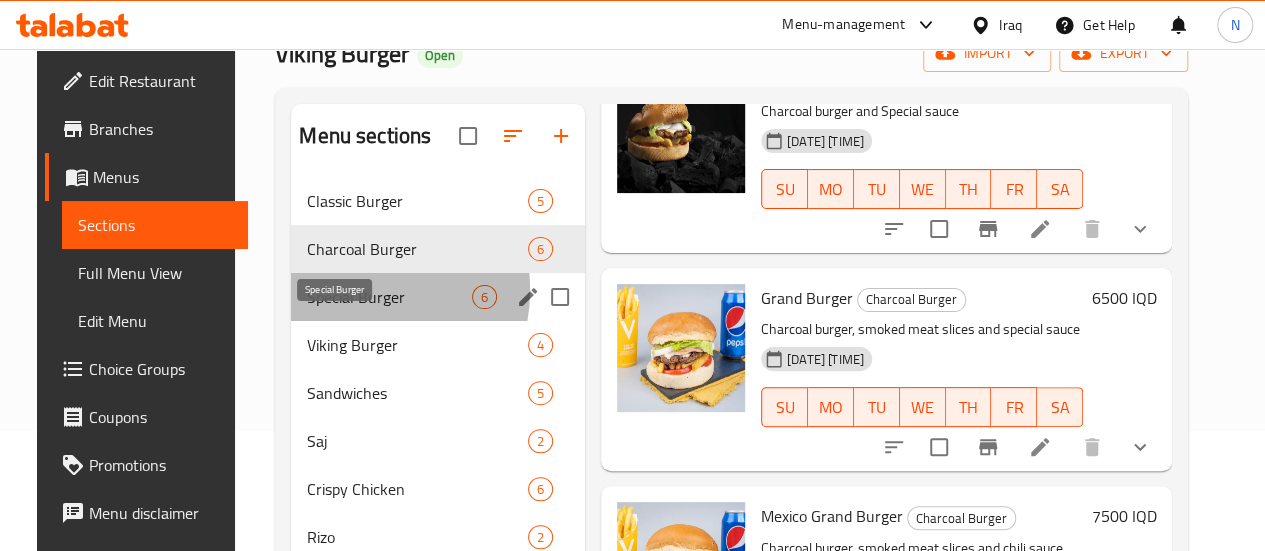 click on "Special Burger" at bounding box center [389, 297] 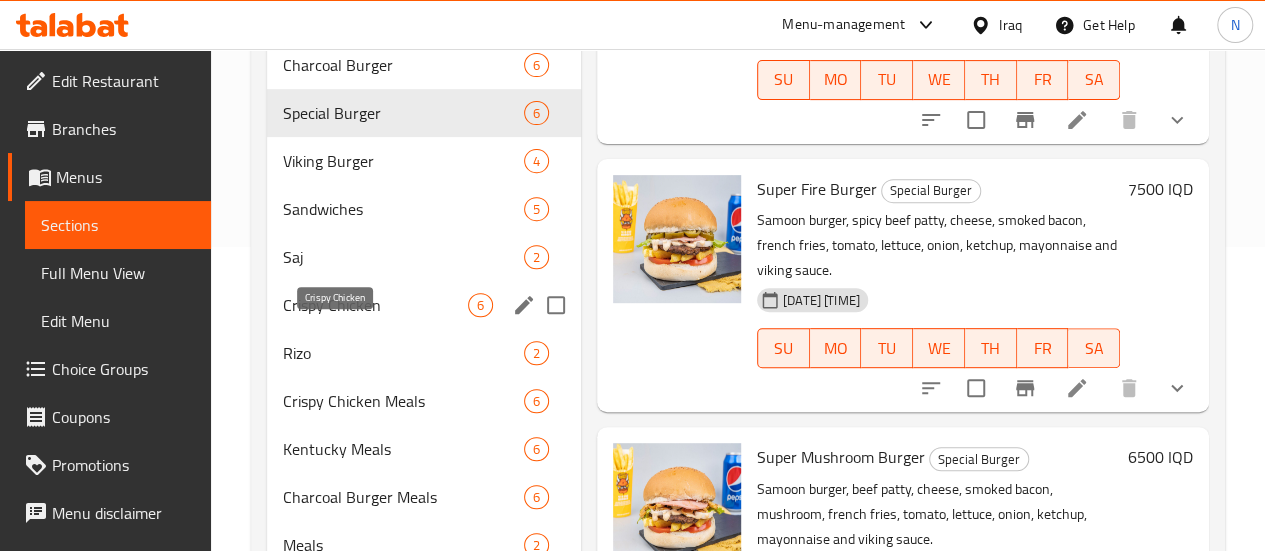 scroll, scrollTop: 316, scrollLeft: 0, axis: vertical 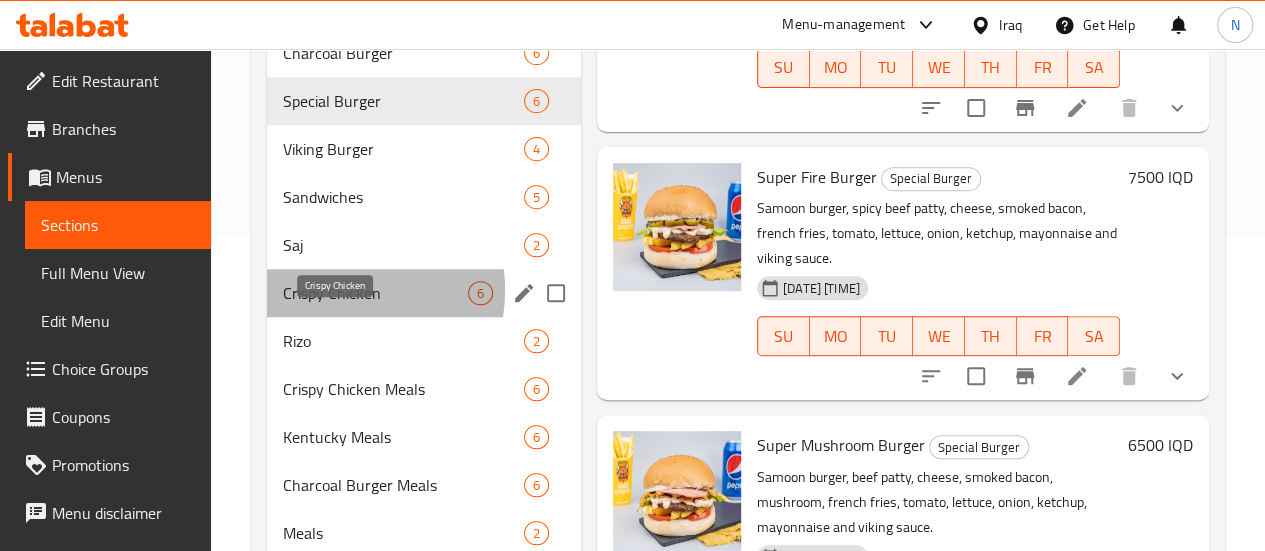 click on "Crispy Chicken" at bounding box center [375, 293] 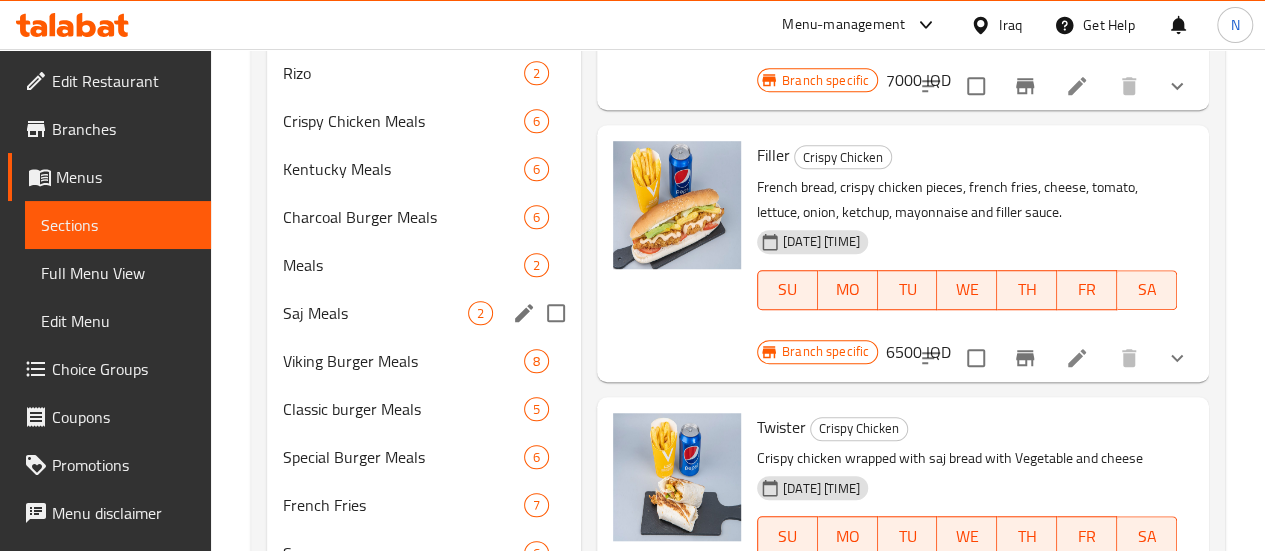 scroll, scrollTop: 593, scrollLeft: 0, axis: vertical 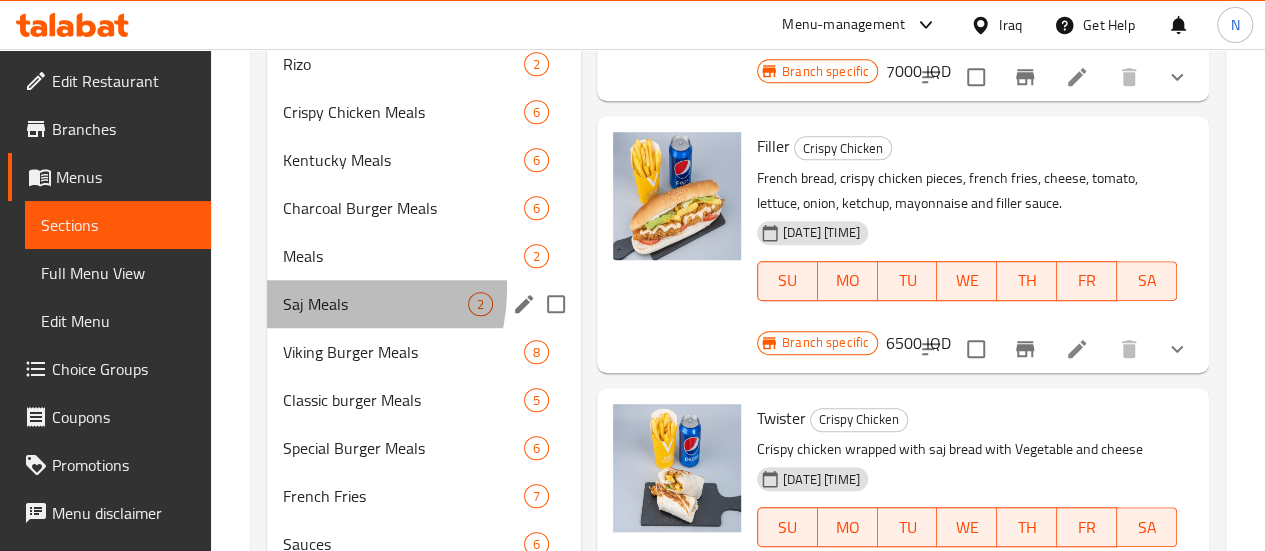 click on "Saj Meals 2" at bounding box center (424, 304) 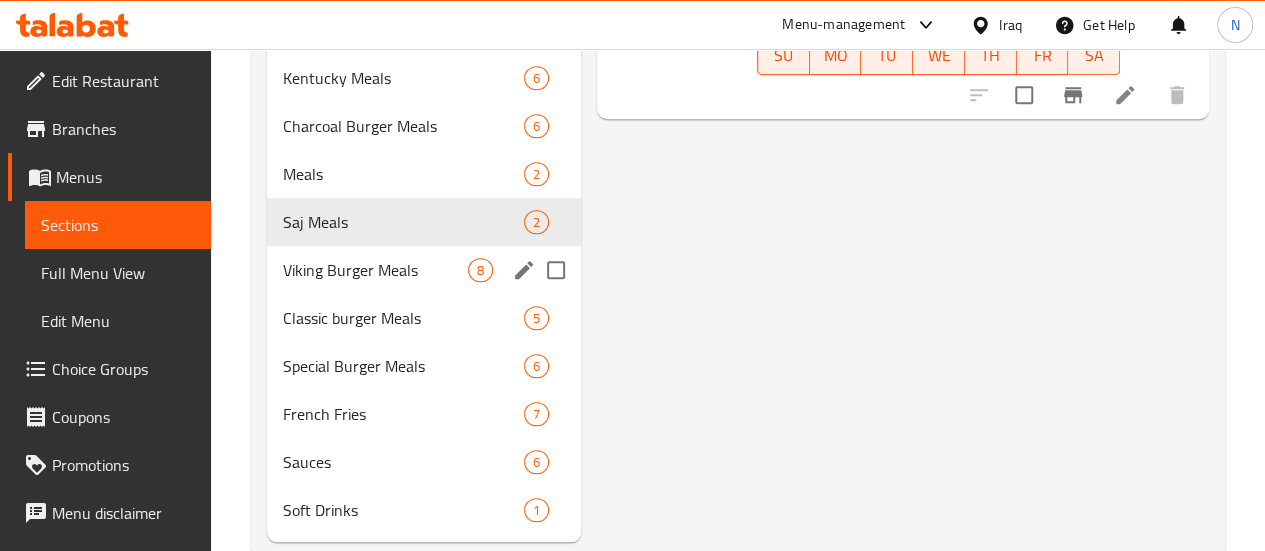 scroll, scrollTop: 701, scrollLeft: 0, axis: vertical 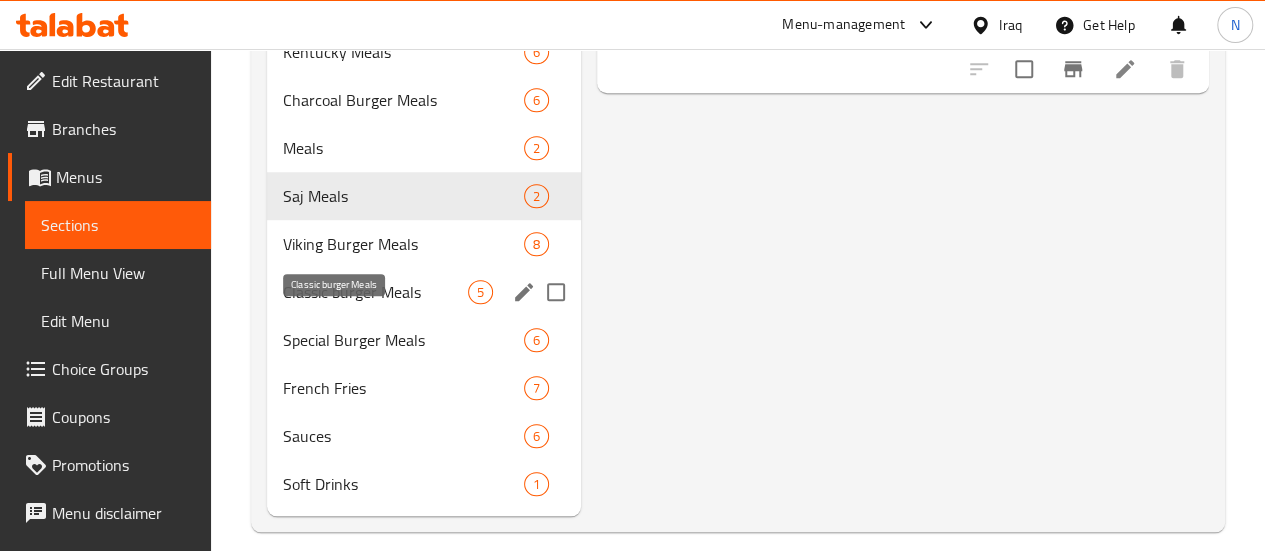 click on "Classic burger Meals" at bounding box center [375, 292] 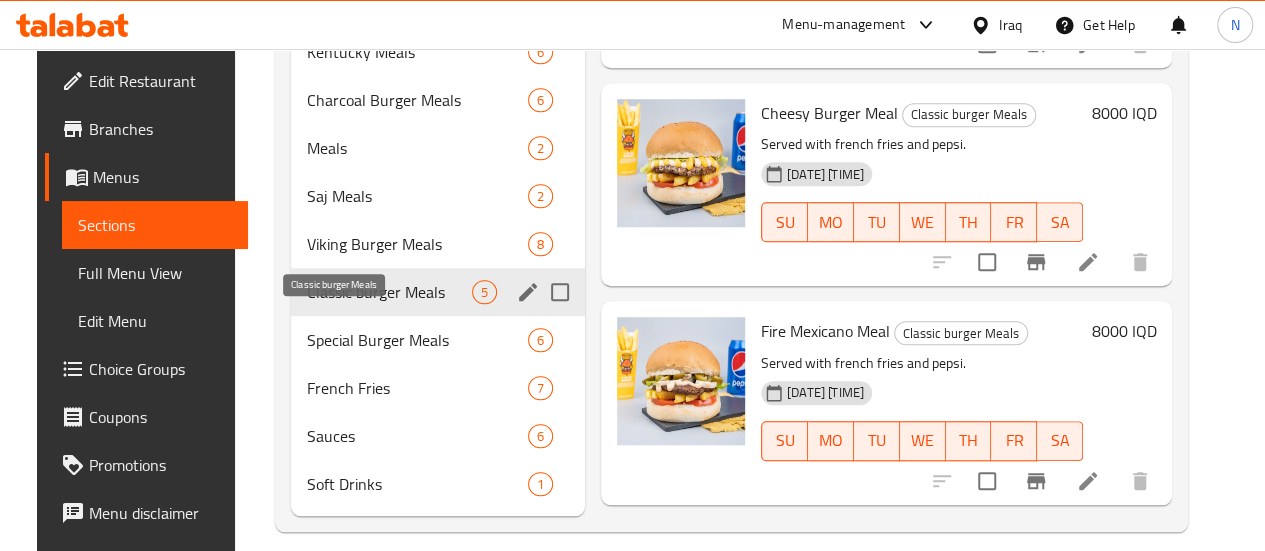 scroll, scrollTop: 751, scrollLeft: 0, axis: vertical 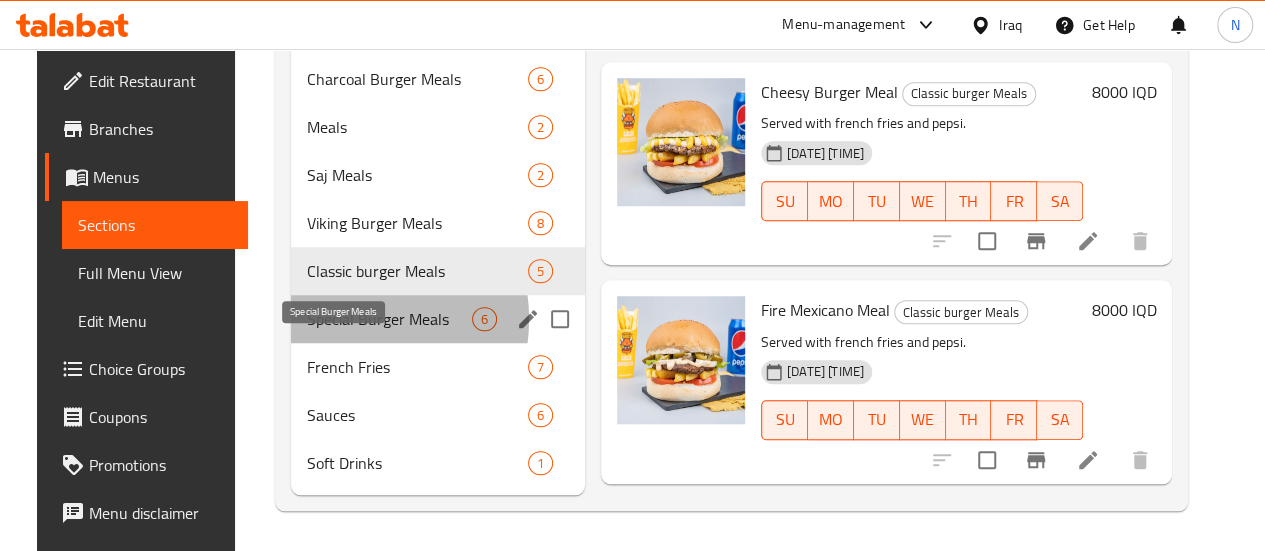 click on "Special Burger Meals" at bounding box center [389, 319] 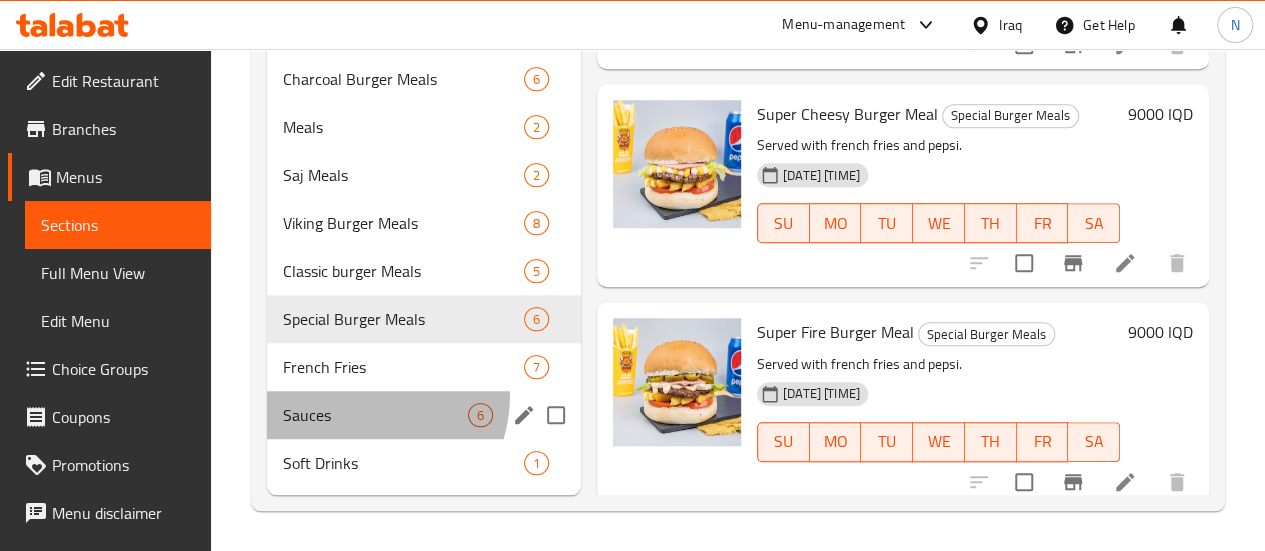 click on "Sauces 6" at bounding box center [424, 415] 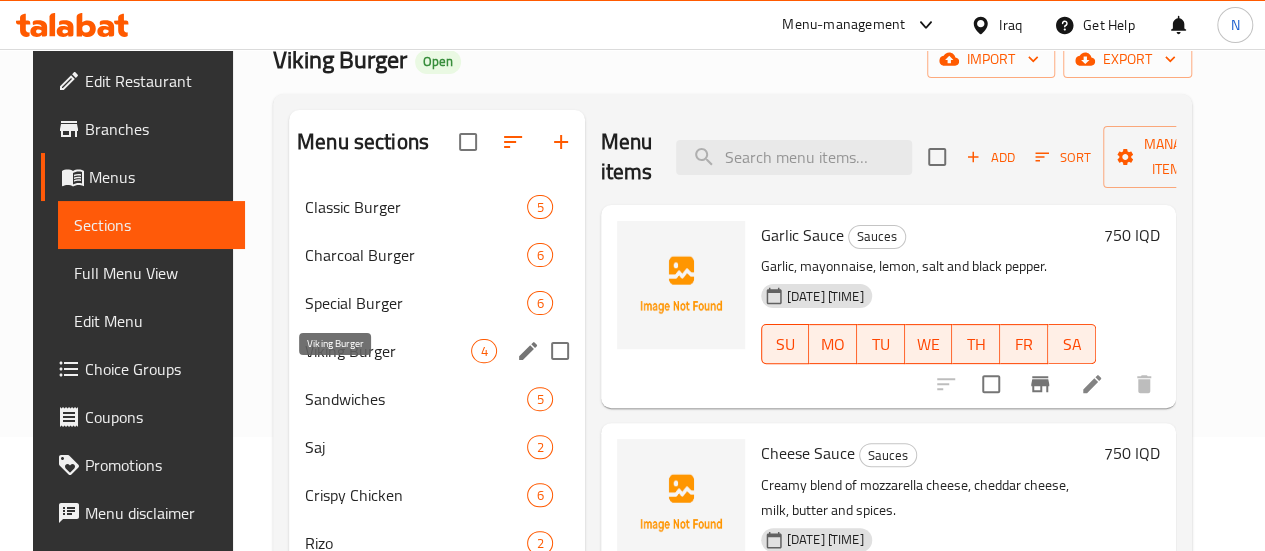 scroll, scrollTop: 105, scrollLeft: 0, axis: vertical 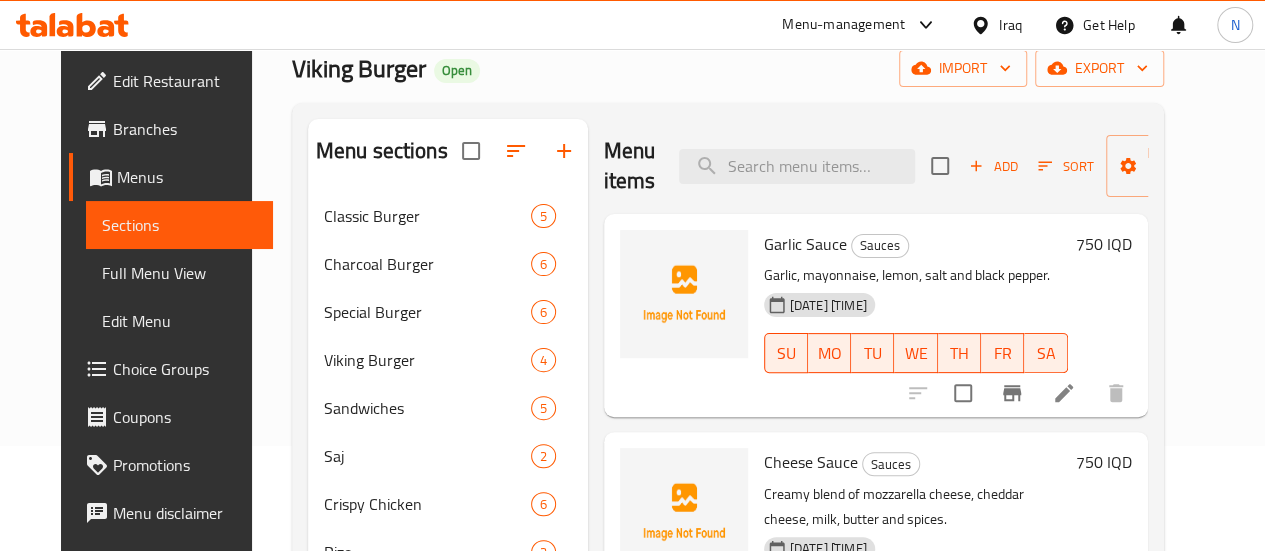 click on "Viking Burger Open import export" at bounding box center [728, 68] 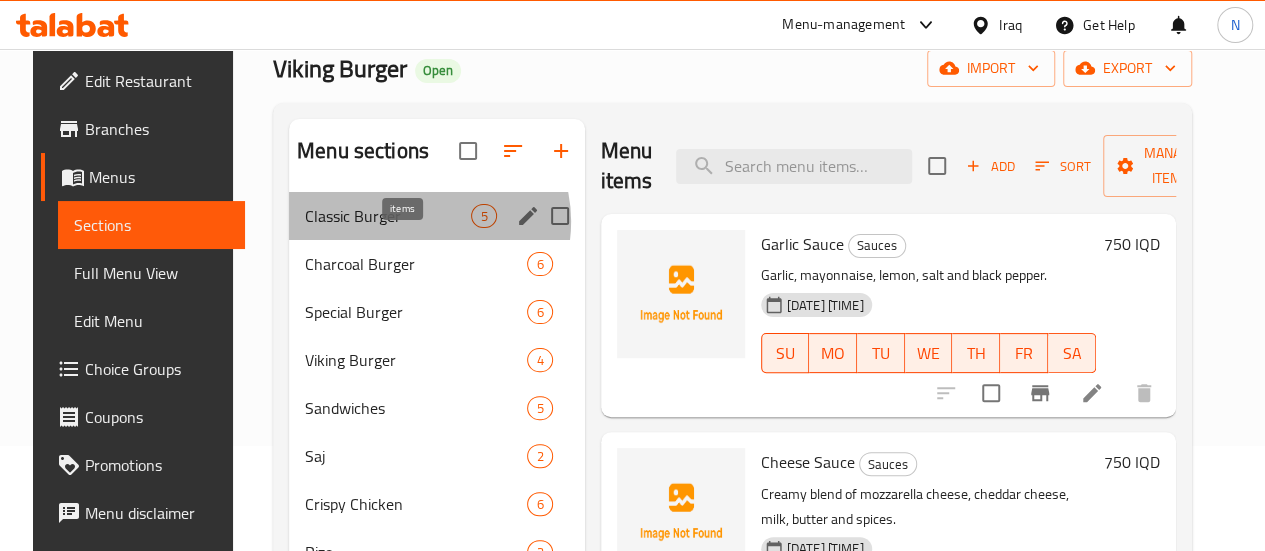 click on "5" at bounding box center (483, 216) 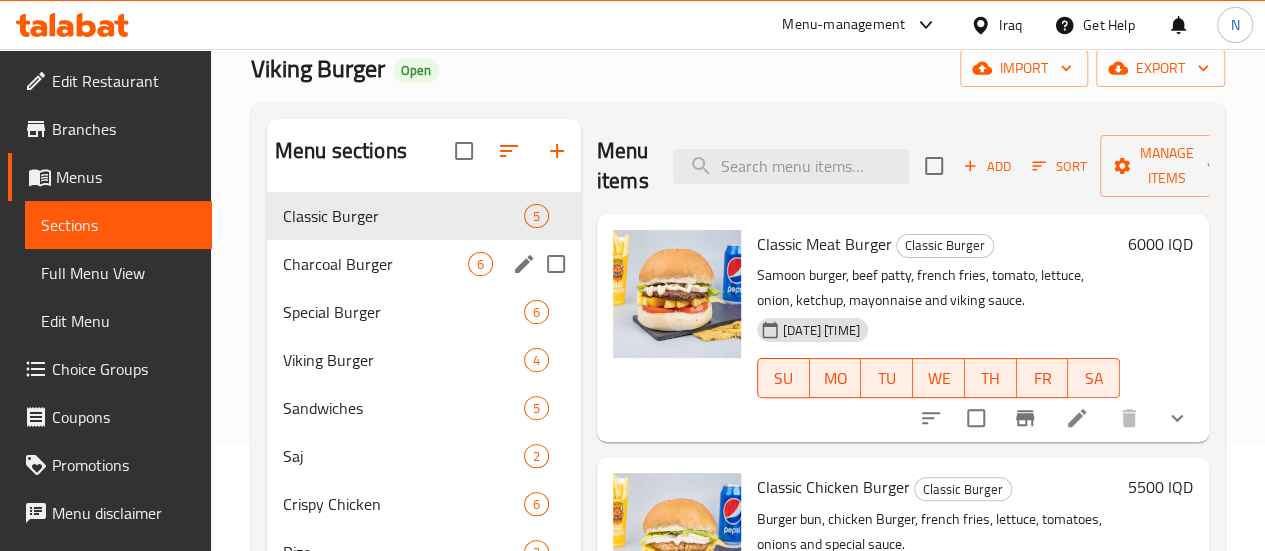 click on "Charcoal Burger 6" at bounding box center (424, 264) 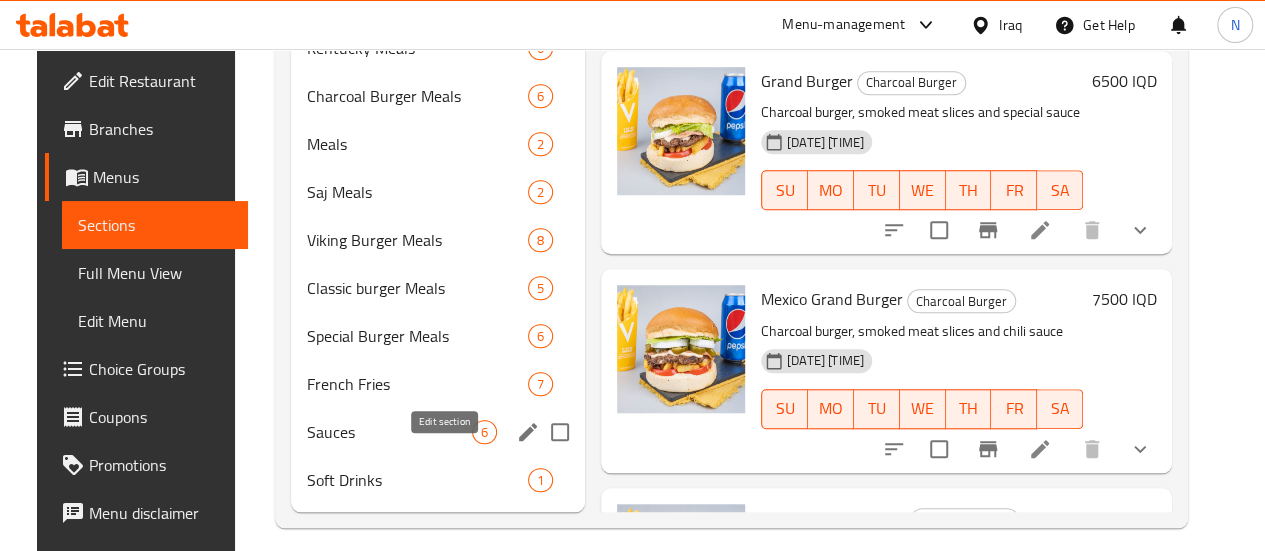 scroll, scrollTop: 751, scrollLeft: 0, axis: vertical 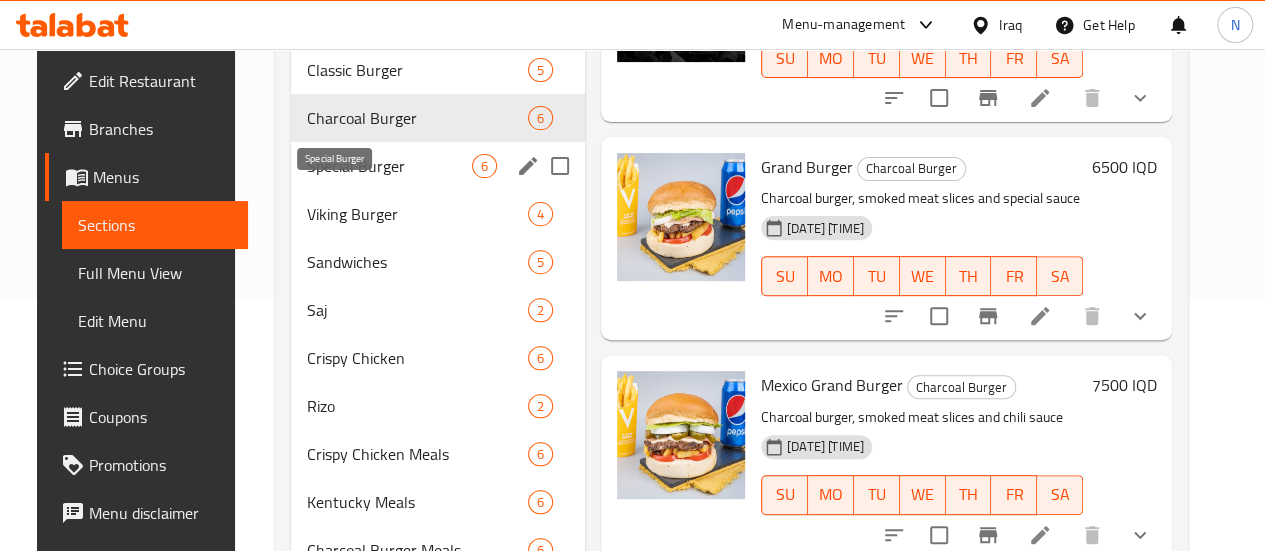 click on "Special Burger" at bounding box center (389, 166) 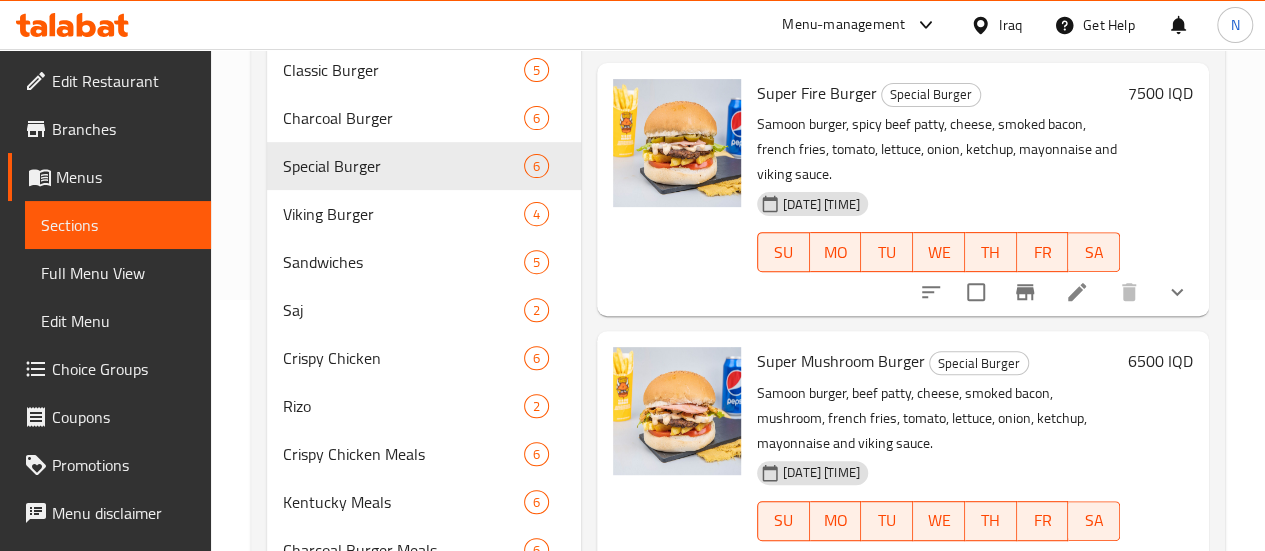 scroll, scrollTop: 518, scrollLeft: 0, axis: vertical 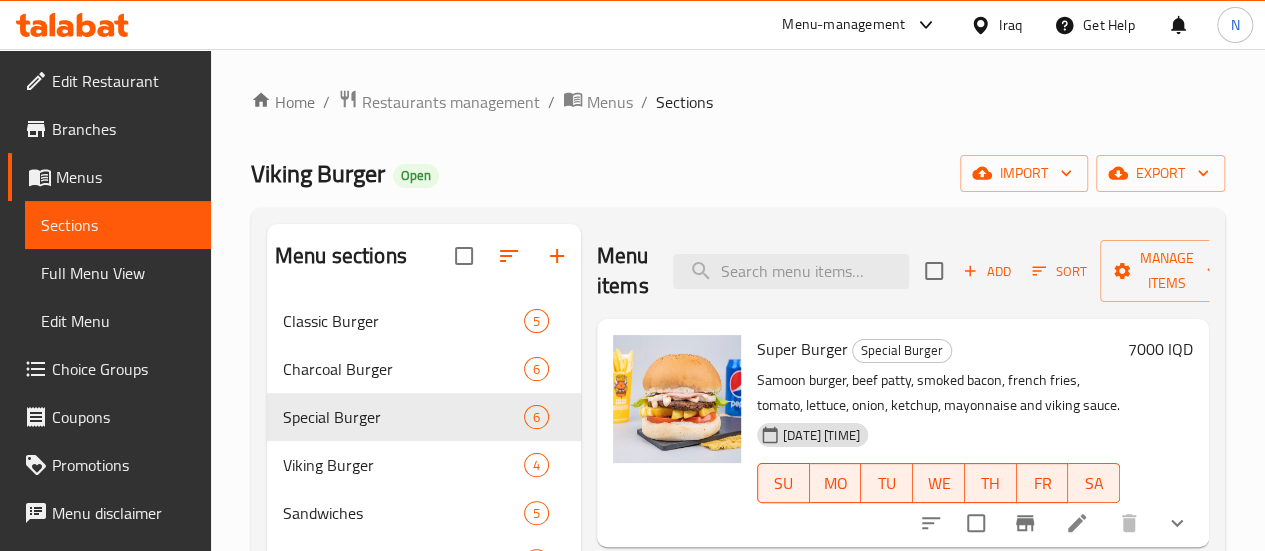 click on "Menu-management" at bounding box center [860, 25] 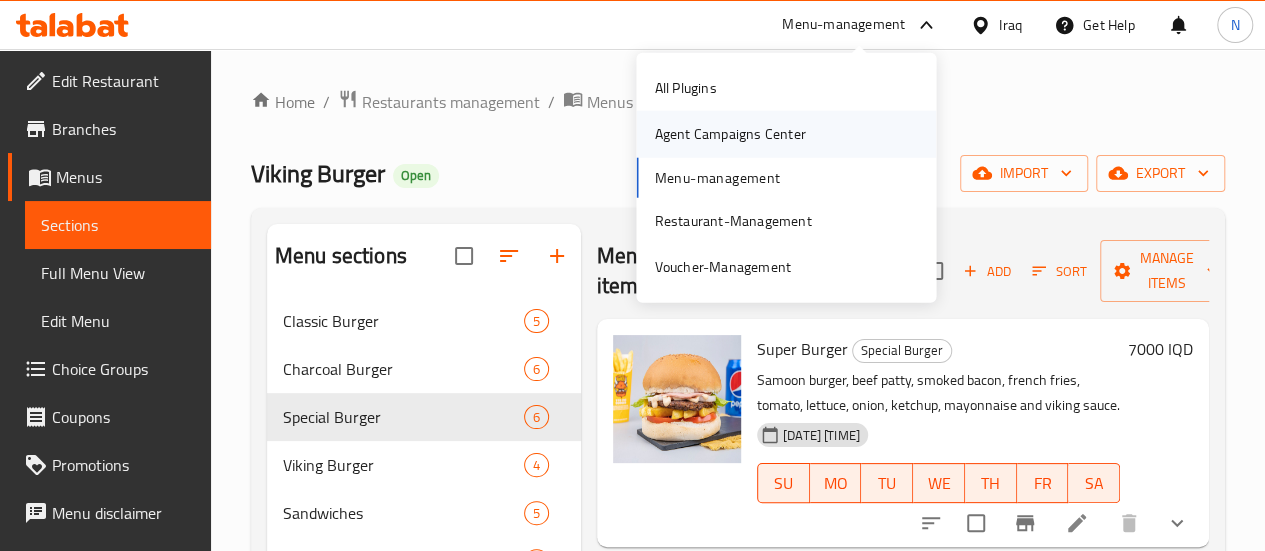 click on "Agent Campaigns Center" at bounding box center [729, 134] 